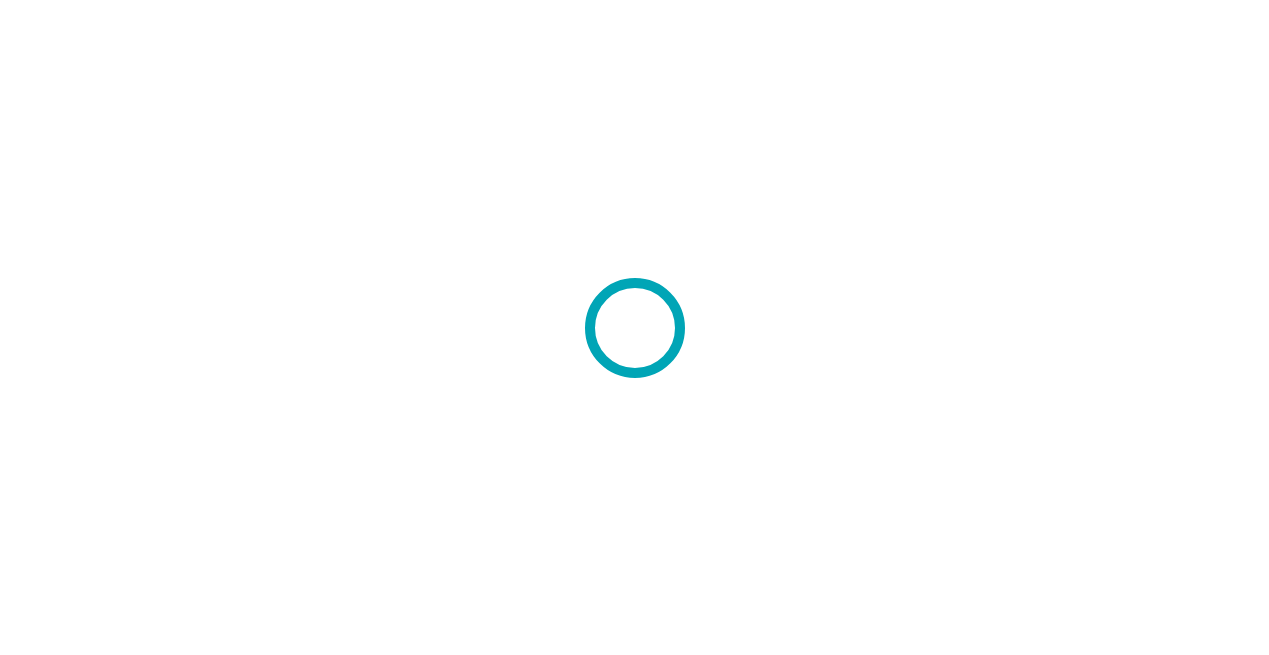 scroll, scrollTop: 0, scrollLeft: 0, axis: both 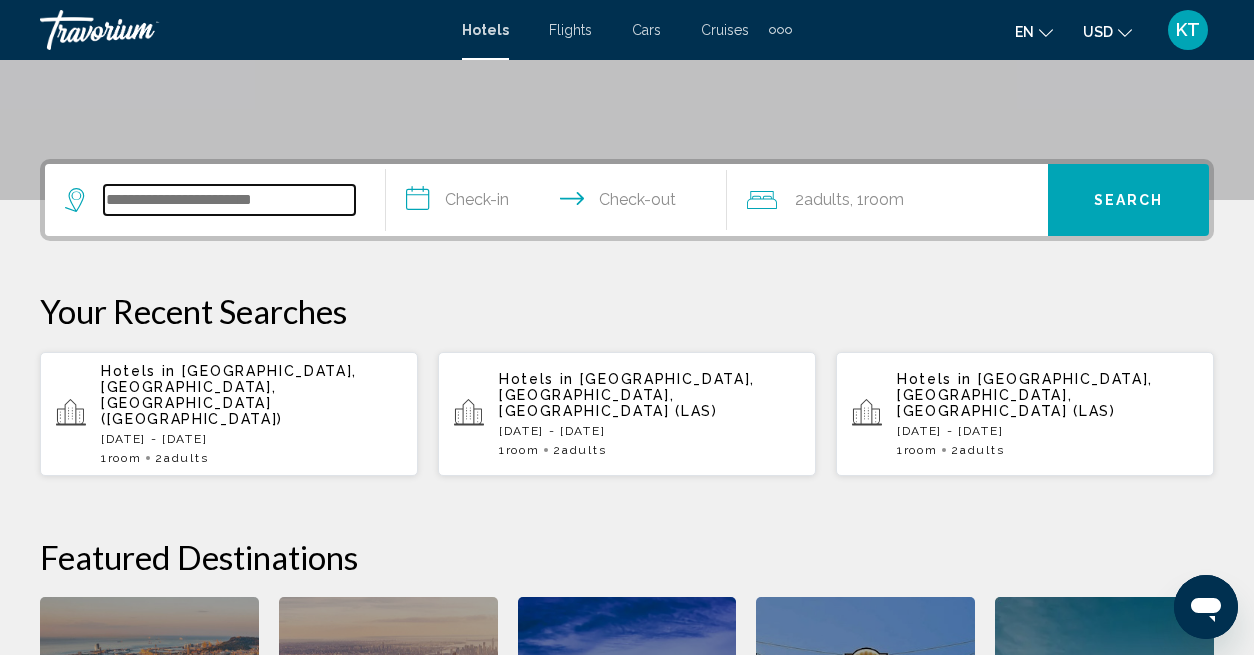 click at bounding box center [229, 200] 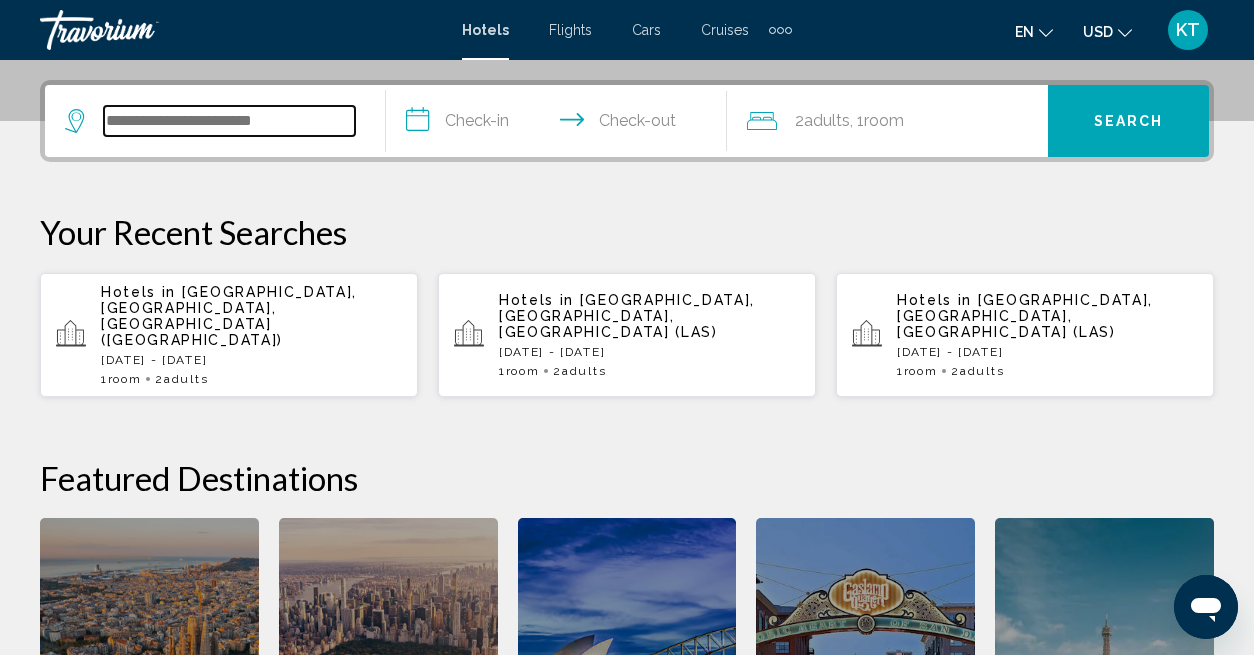 scroll, scrollTop: 494, scrollLeft: 0, axis: vertical 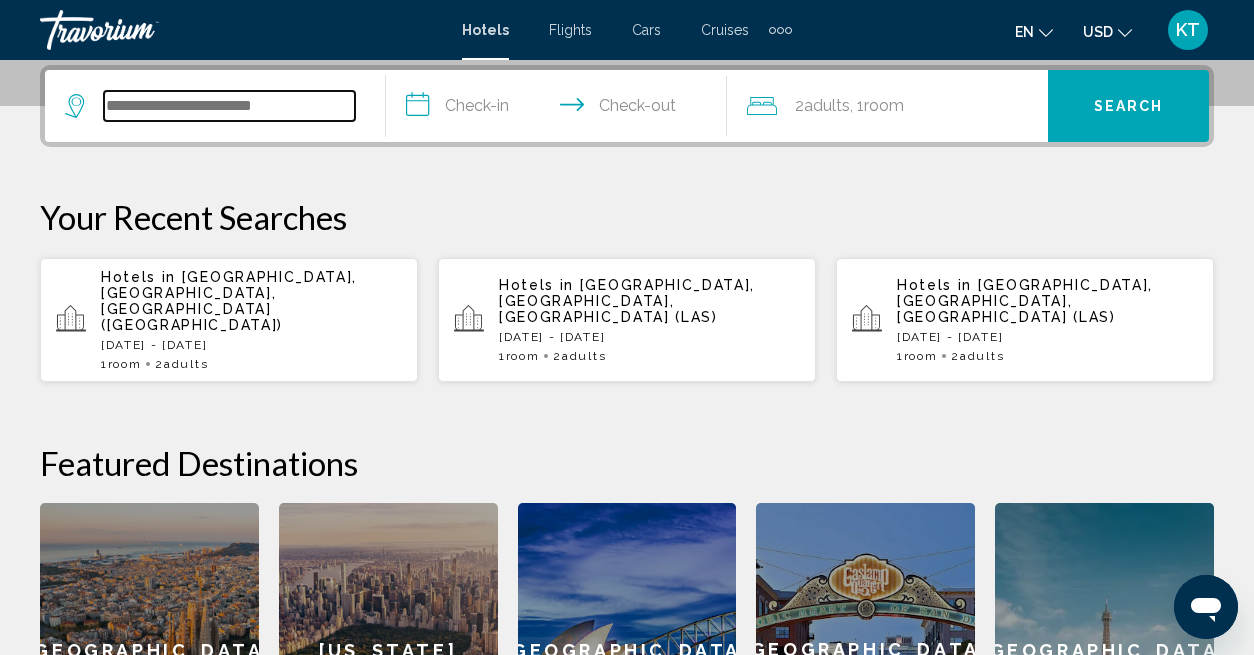 click at bounding box center (229, 106) 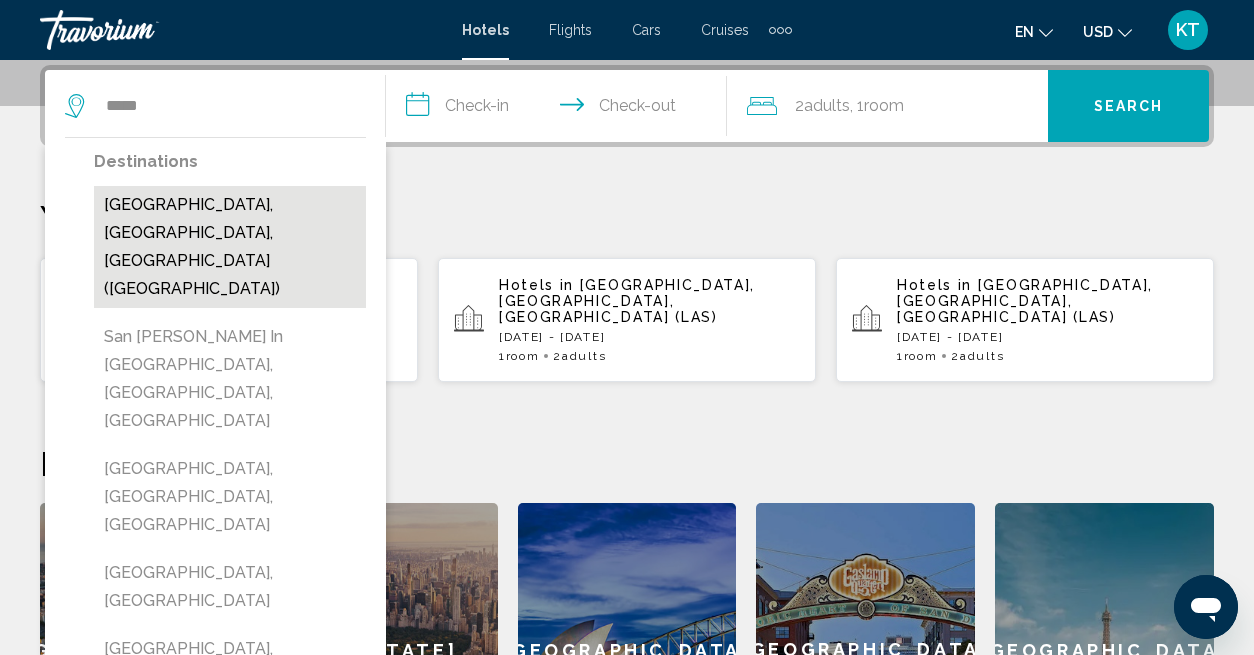 click on "[GEOGRAPHIC_DATA], [GEOGRAPHIC_DATA], [GEOGRAPHIC_DATA] ([GEOGRAPHIC_DATA])" at bounding box center (230, 247) 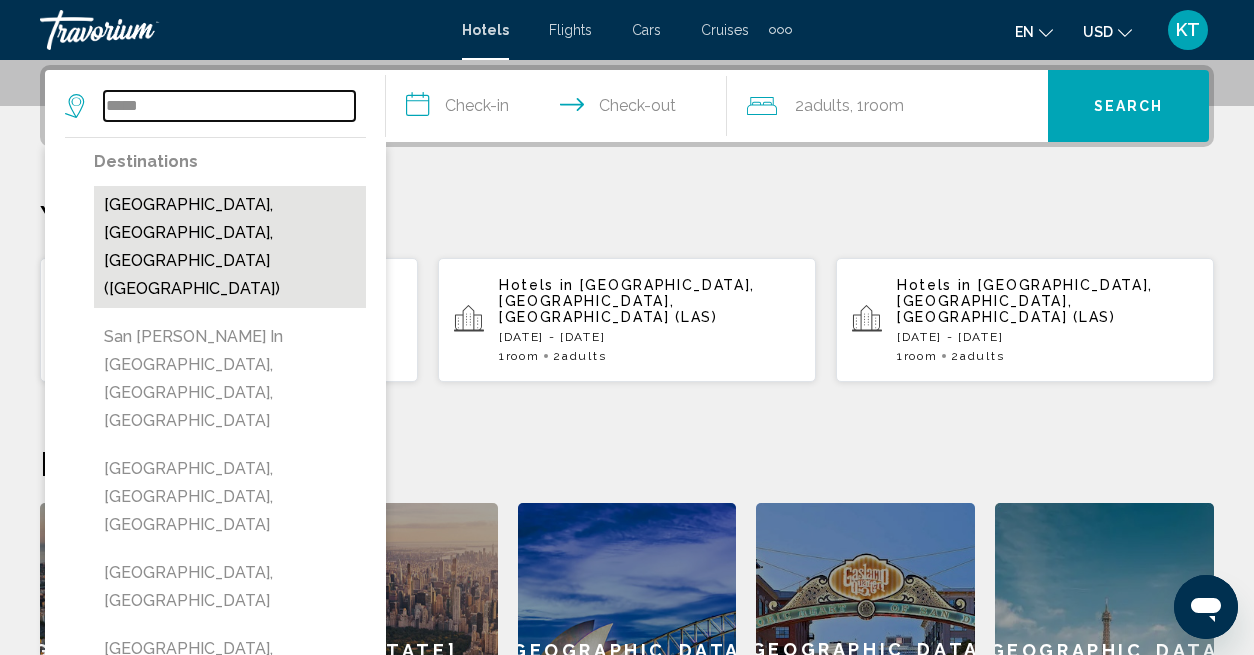type on "**********" 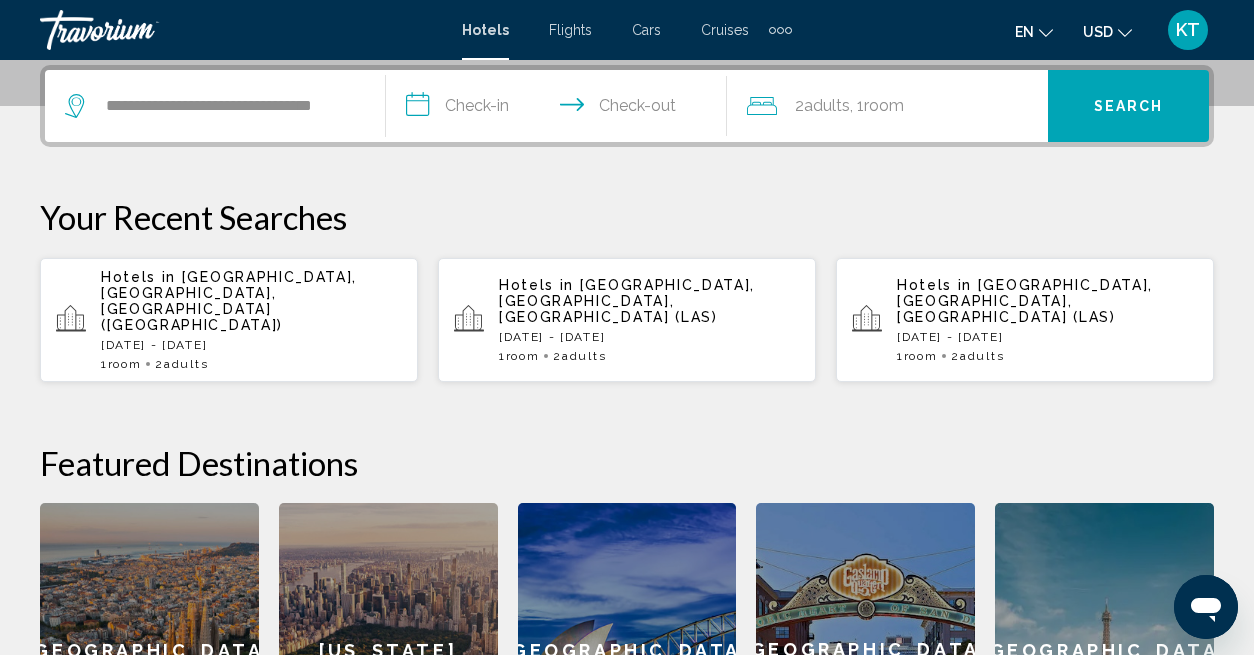 click on "**********" at bounding box center (560, 109) 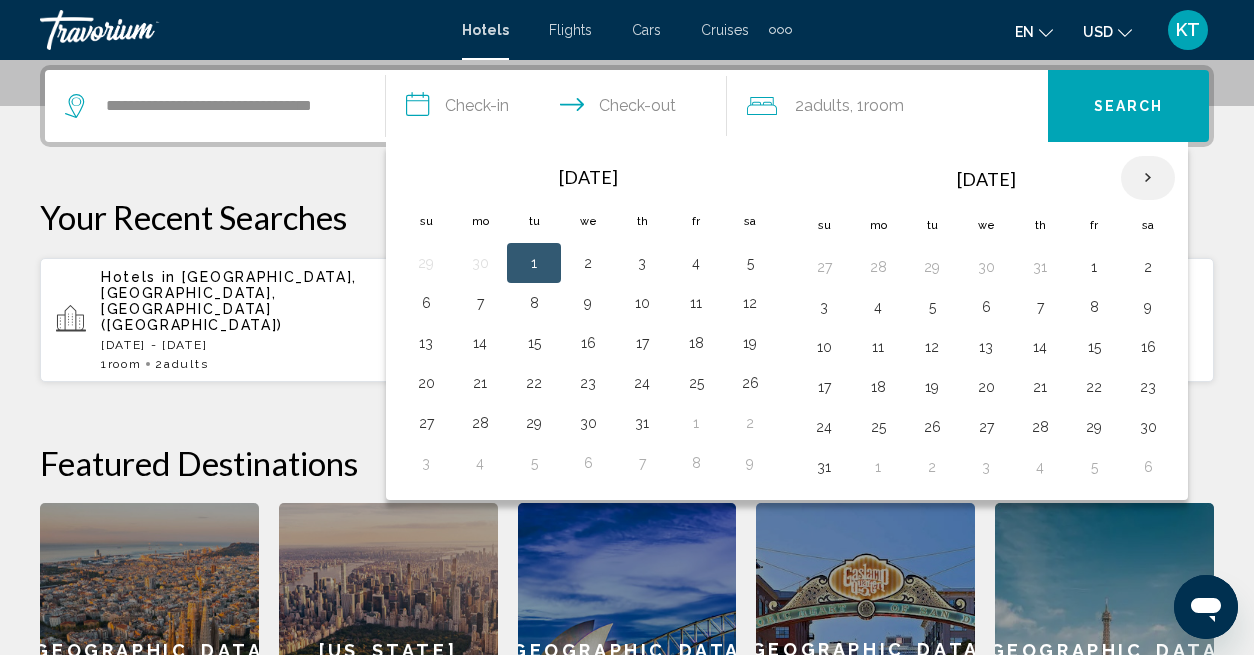 click at bounding box center (1148, 178) 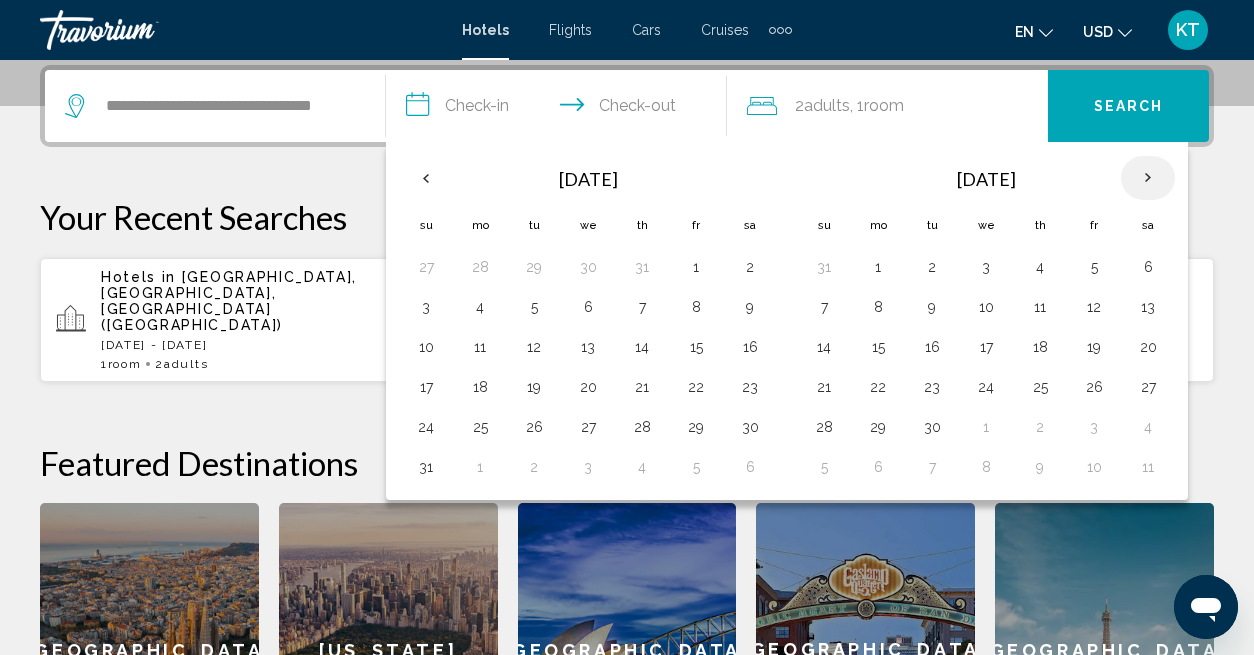click at bounding box center [1148, 178] 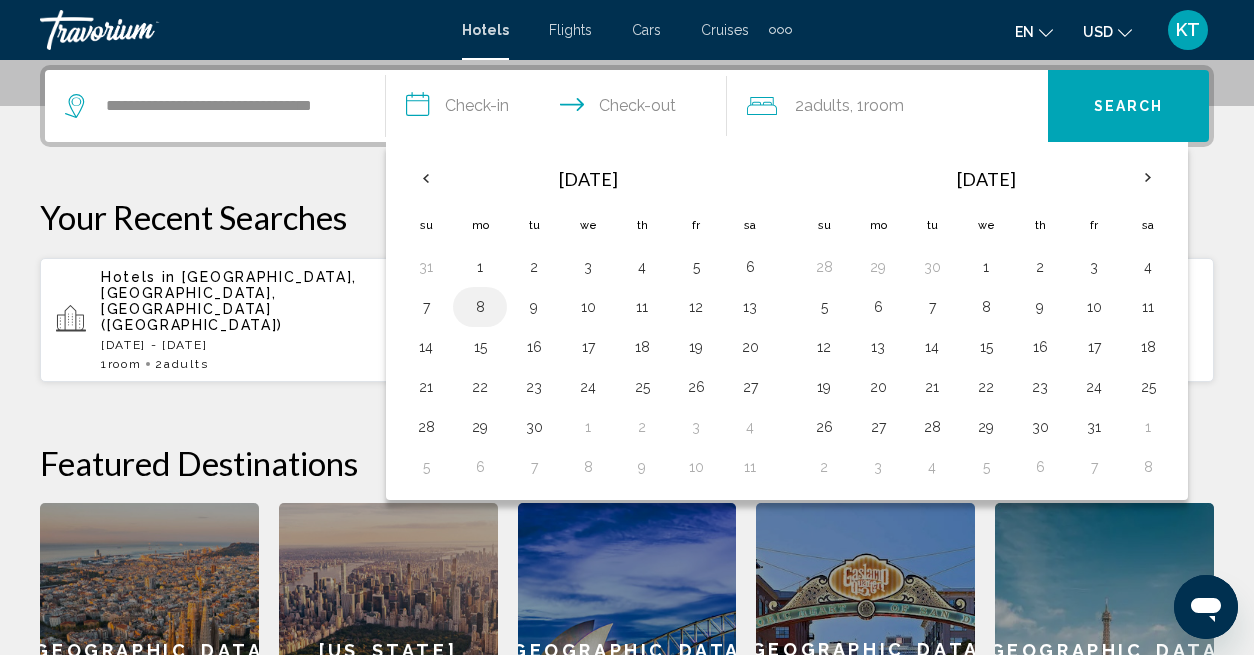 click on "8" at bounding box center [480, 307] 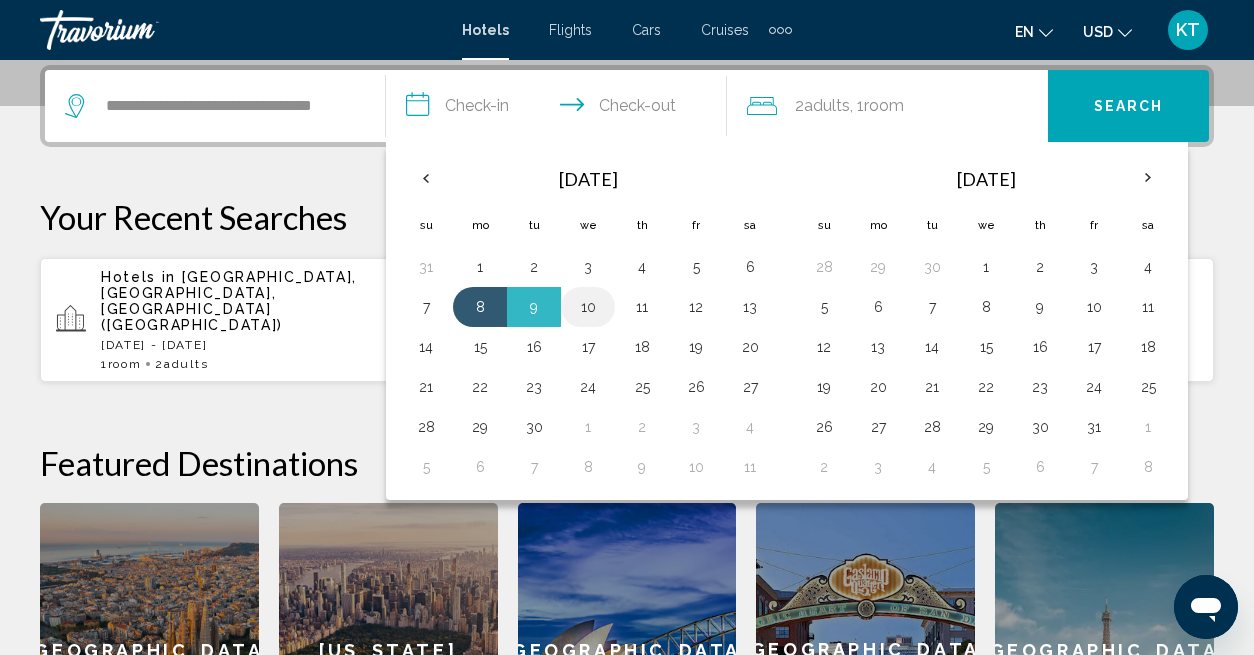 click on "10" at bounding box center (588, 307) 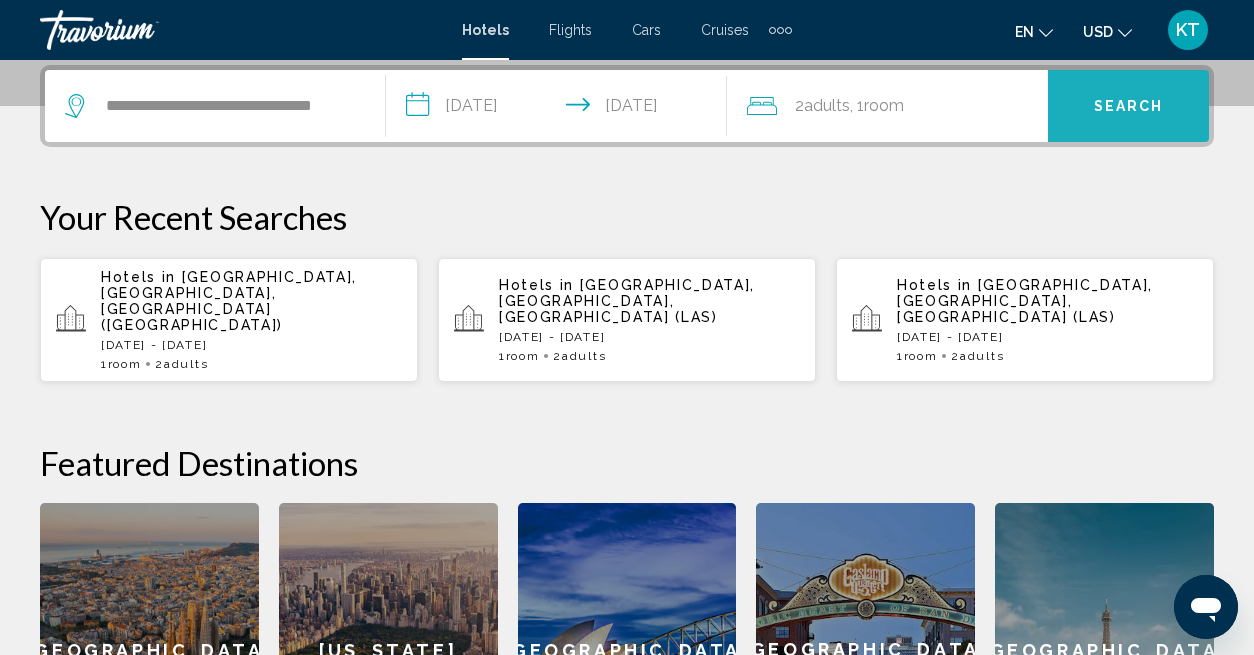 click on "Search" at bounding box center (1129, 107) 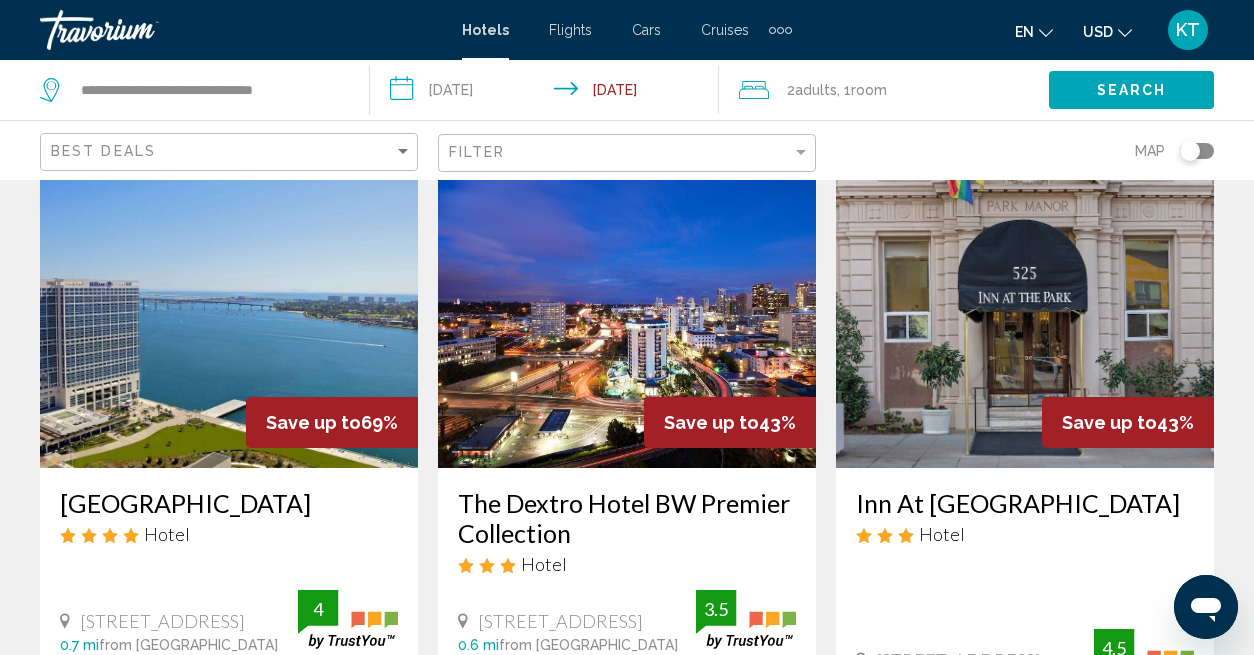 scroll, scrollTop: 100, scrollLeft: 0, axis: vertical 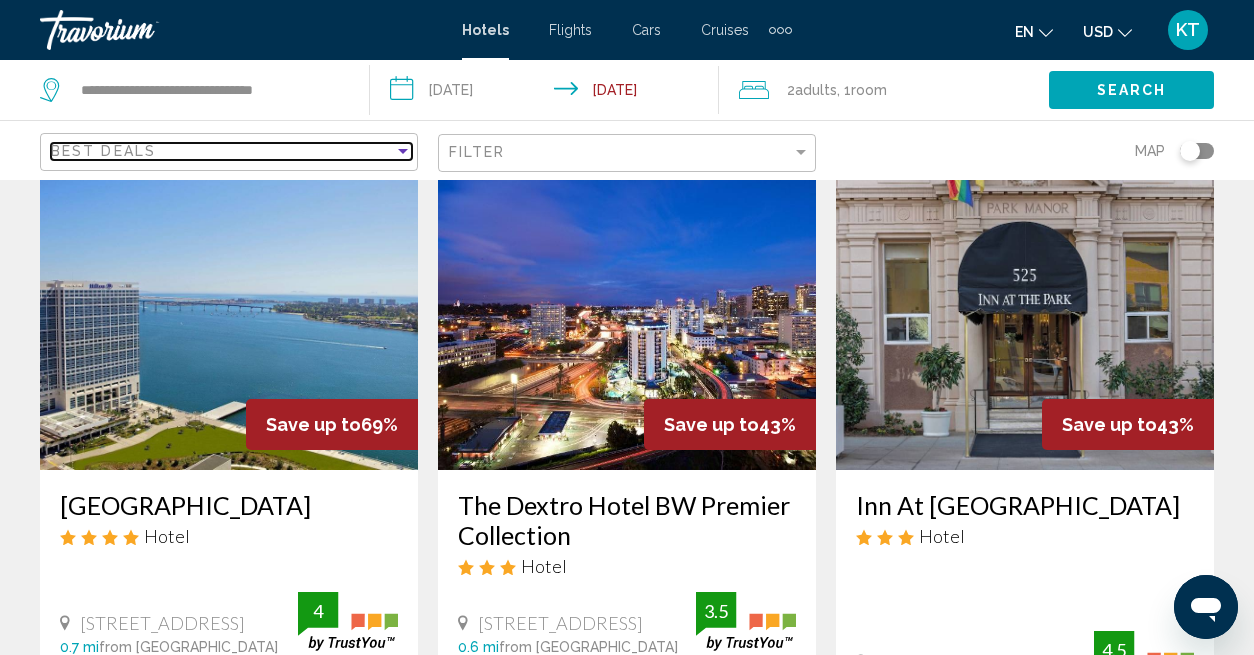 click at bounding box center (403, 151) 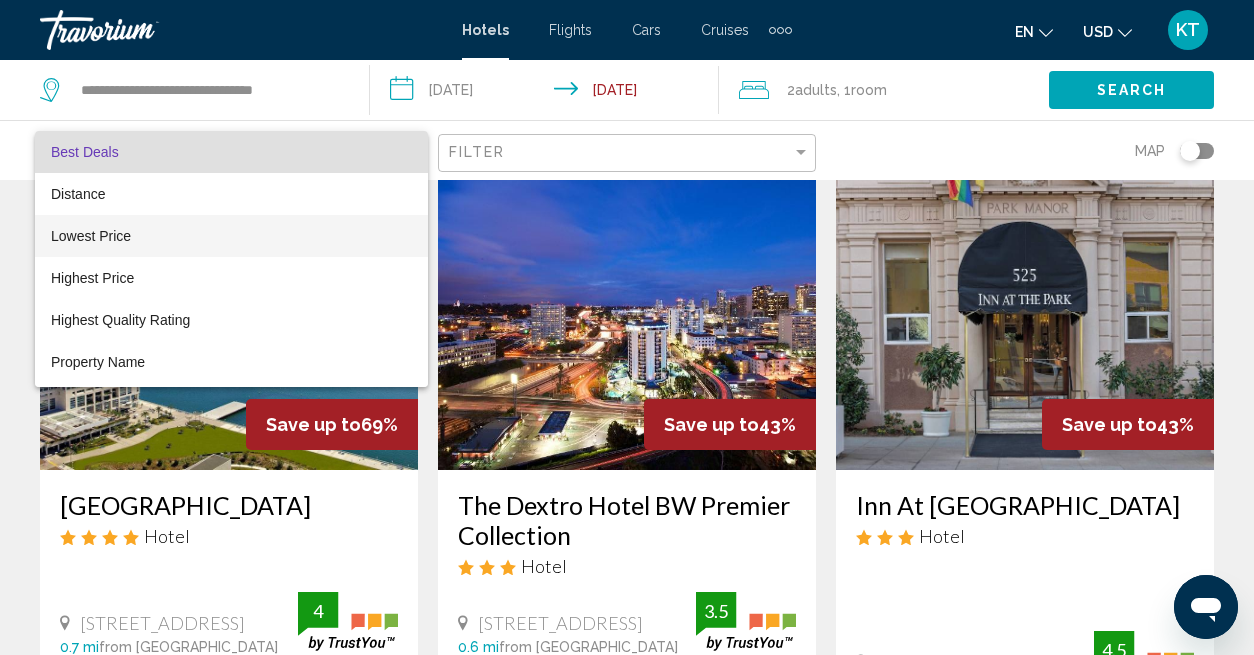 click on "Lowest Price" at bounding box center [91, 236] 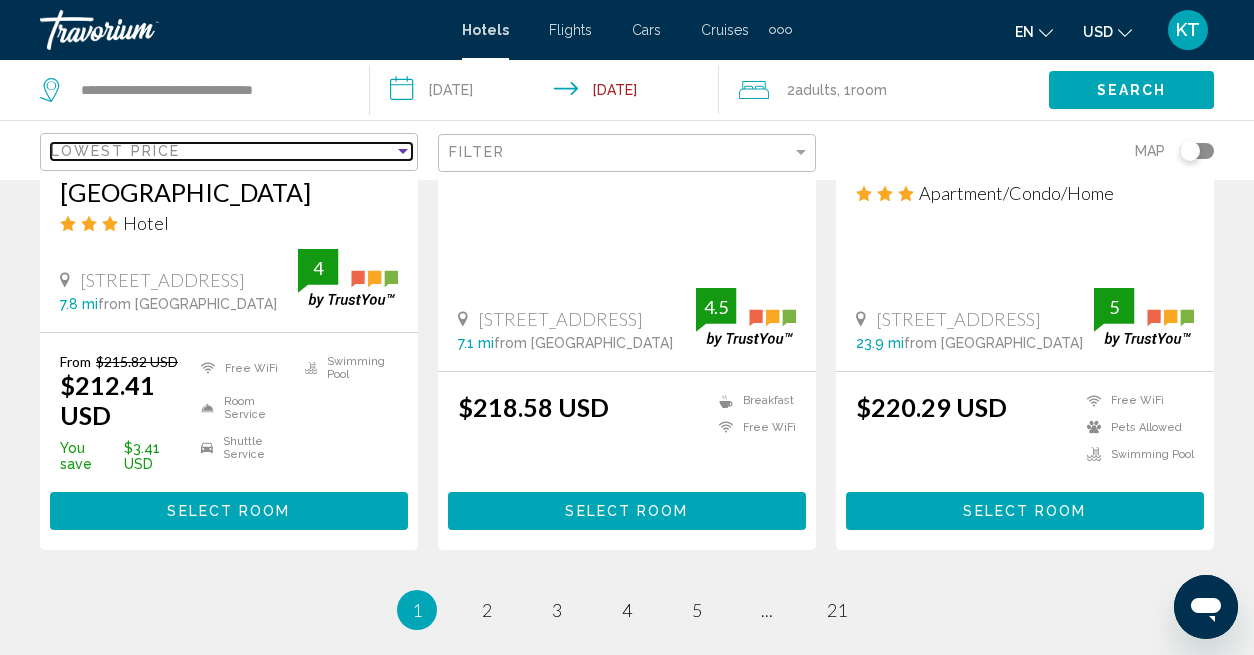 scroll, scrollTop: 2900, scrollLeft: 0, axis: vertical 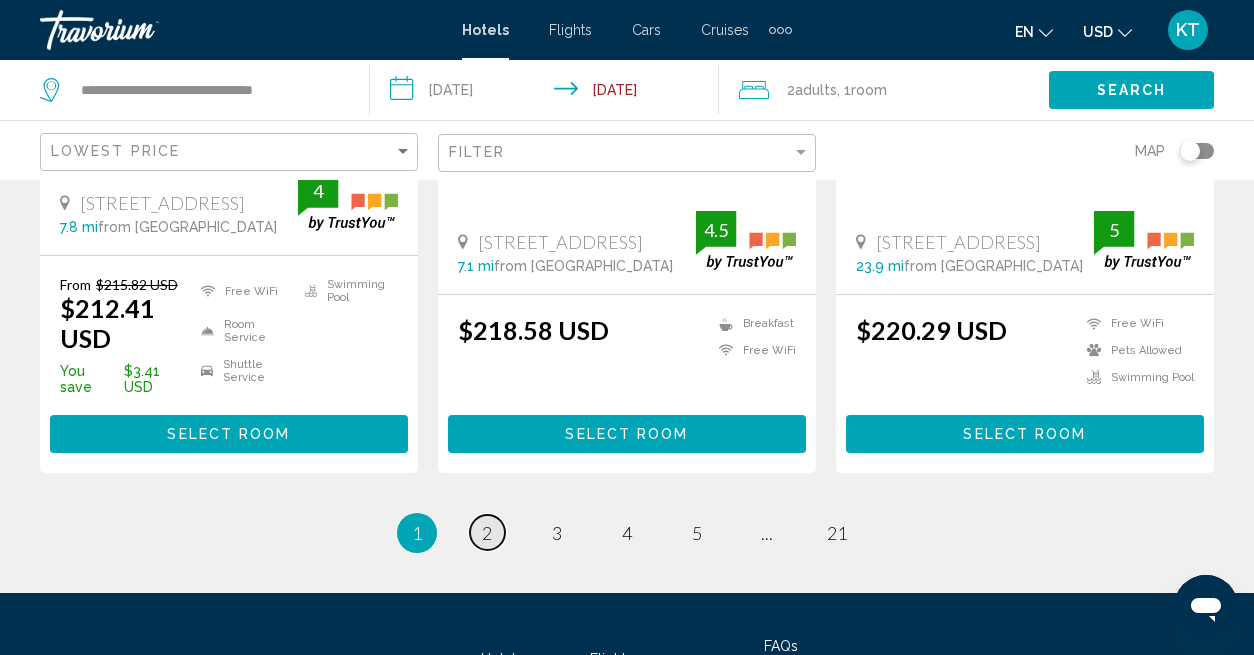 click on "2" at bounding box center [487, 533] 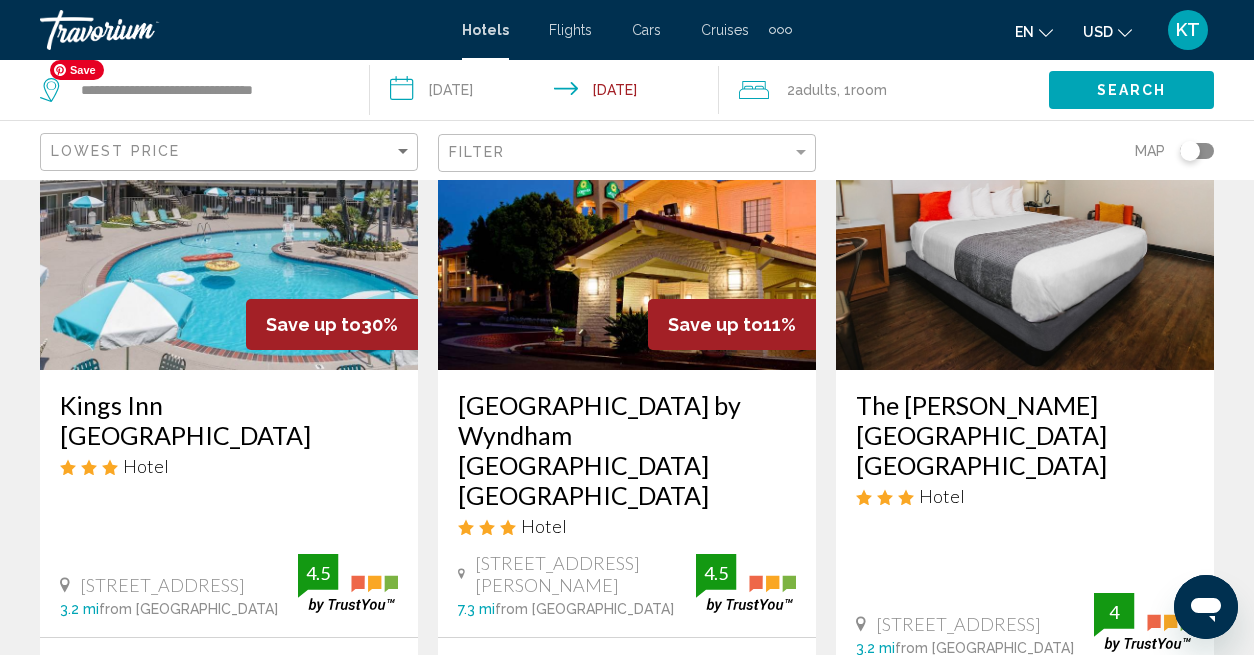 scroll, scrollTop: 100, scrollLeft: 0, axis: vertical 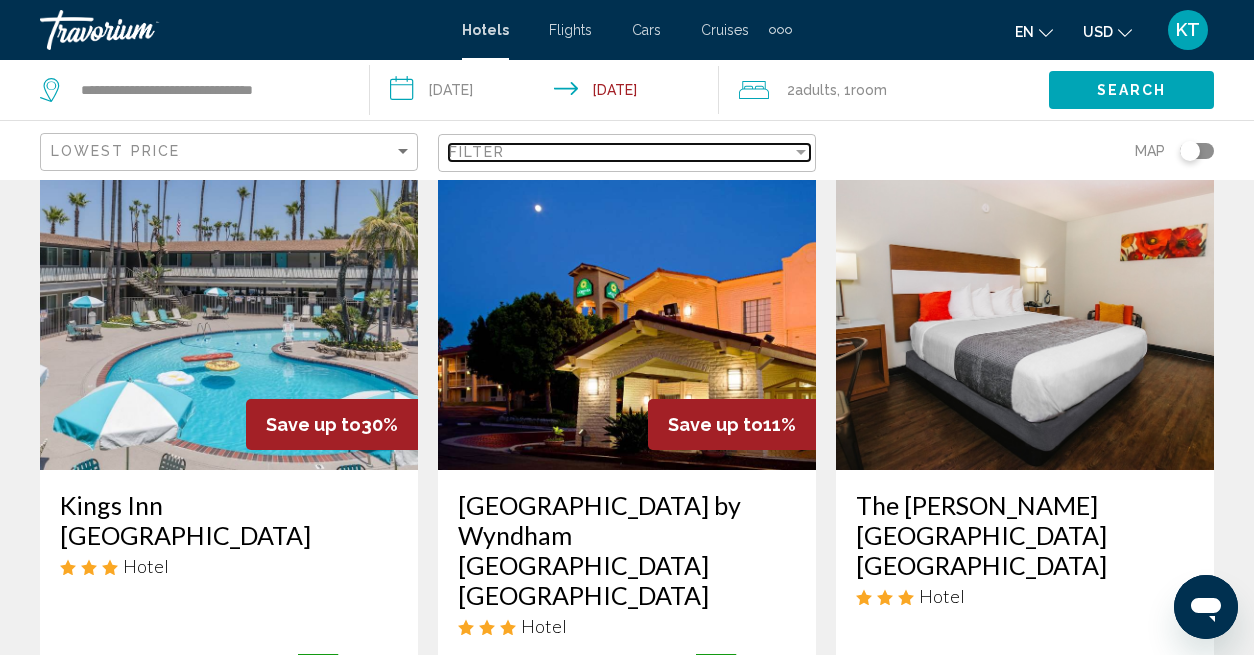 click on "Filter" at bounding box center (629, 153) 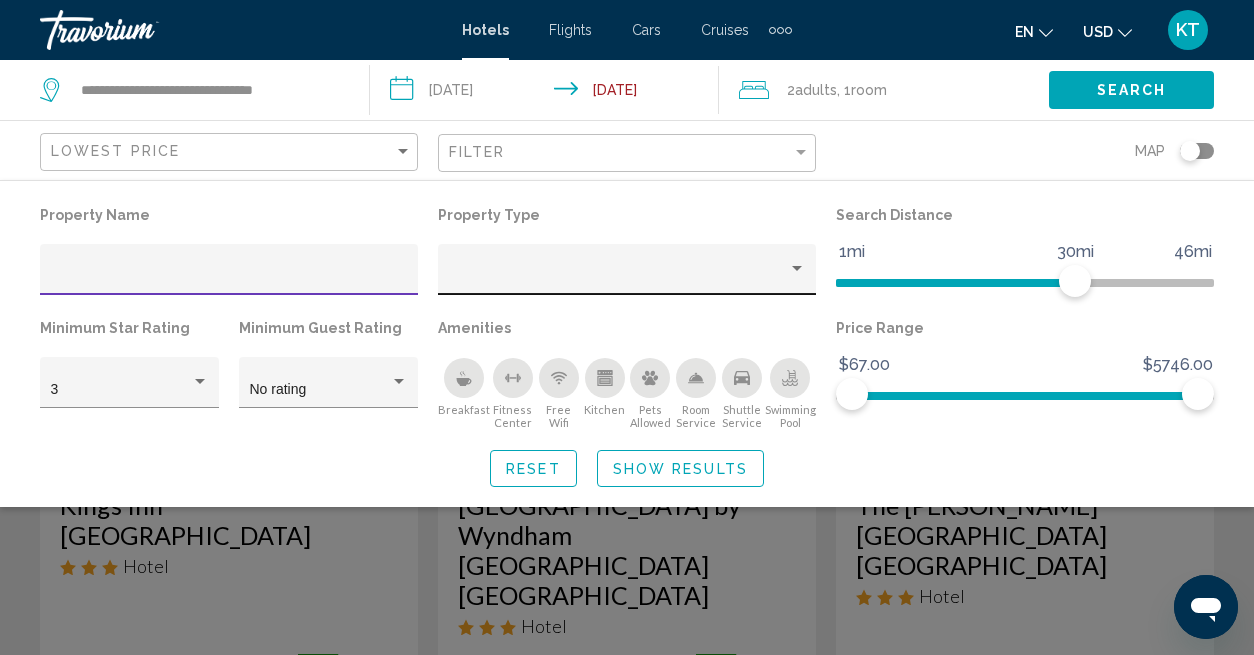 click at bounding box center (618, 277) 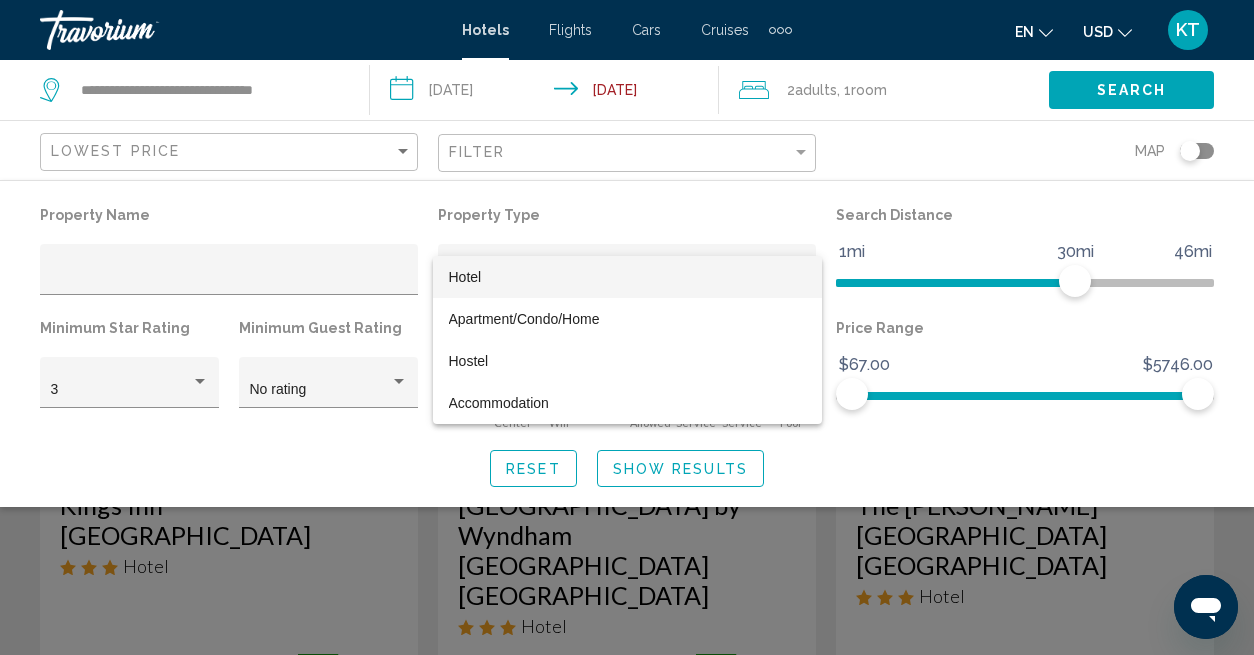 click at bounding box center (627, 327) 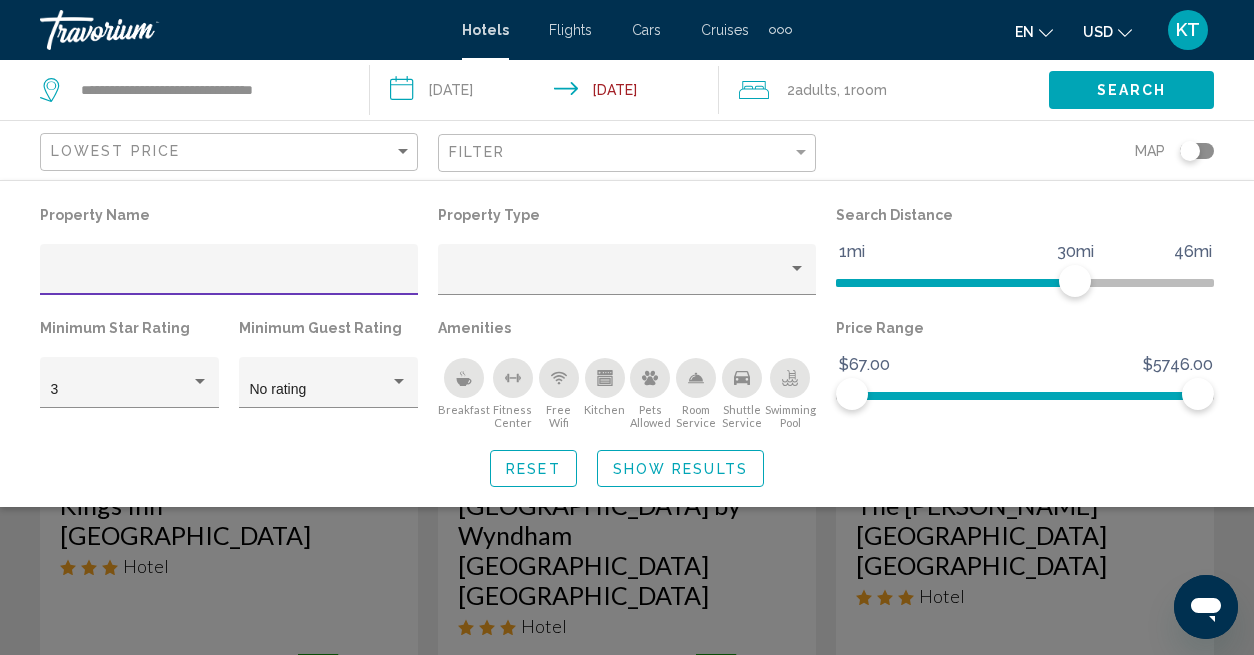 click at bounding box center [229, 277] 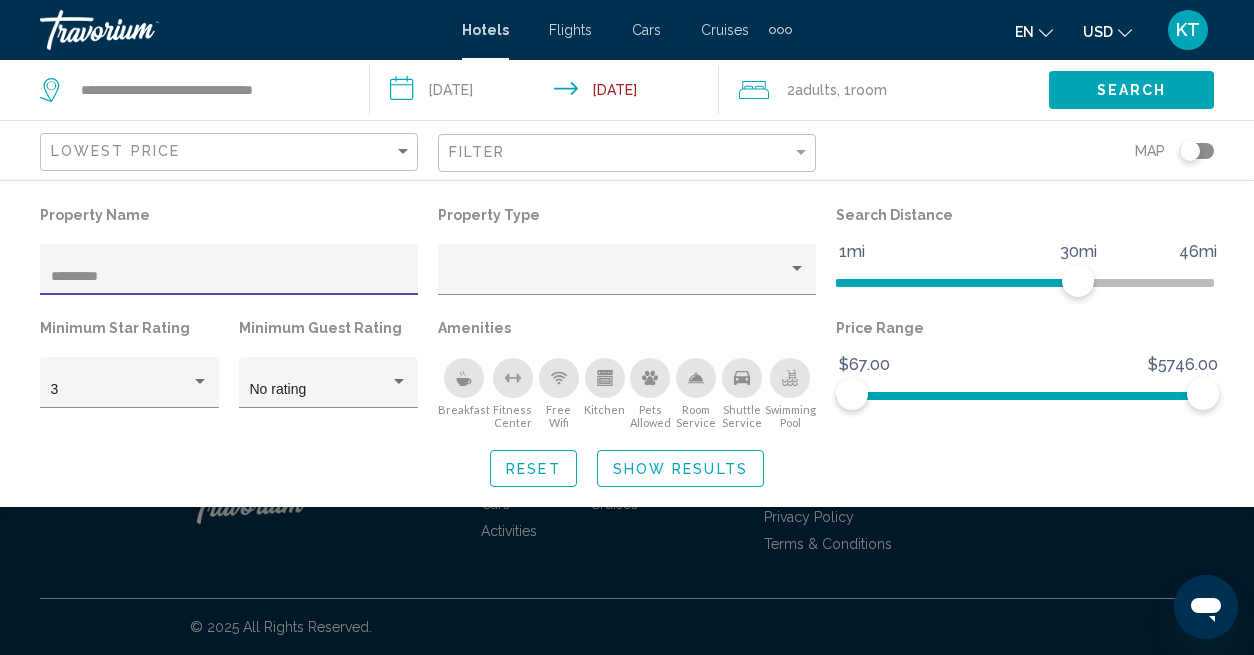 scroll, scrollTop: 0, scrollLeft: 0, axis: both 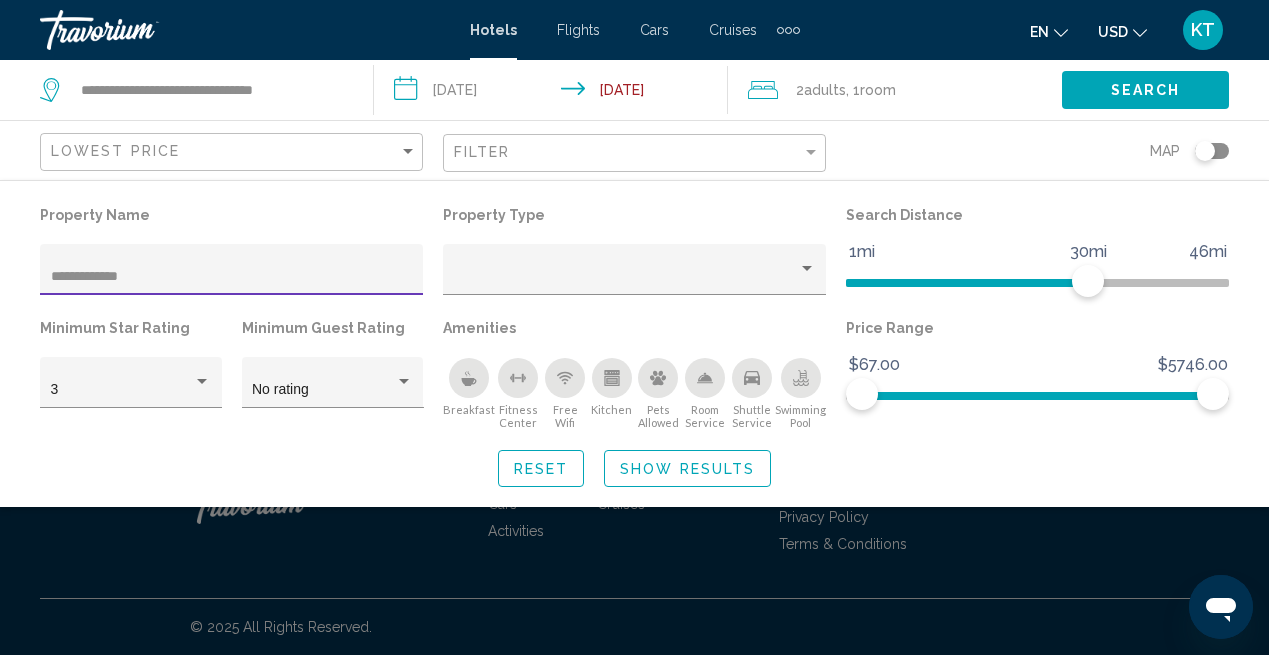 click on "**********" at bounding box center (232, 277) 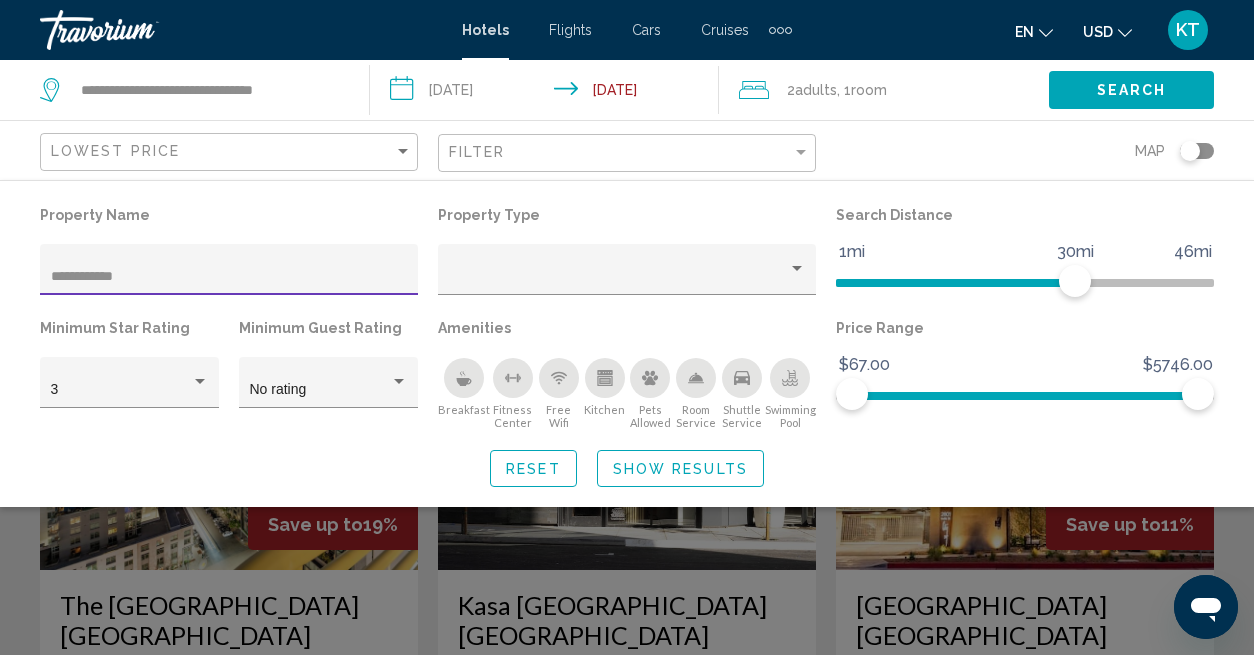 type on "**********" 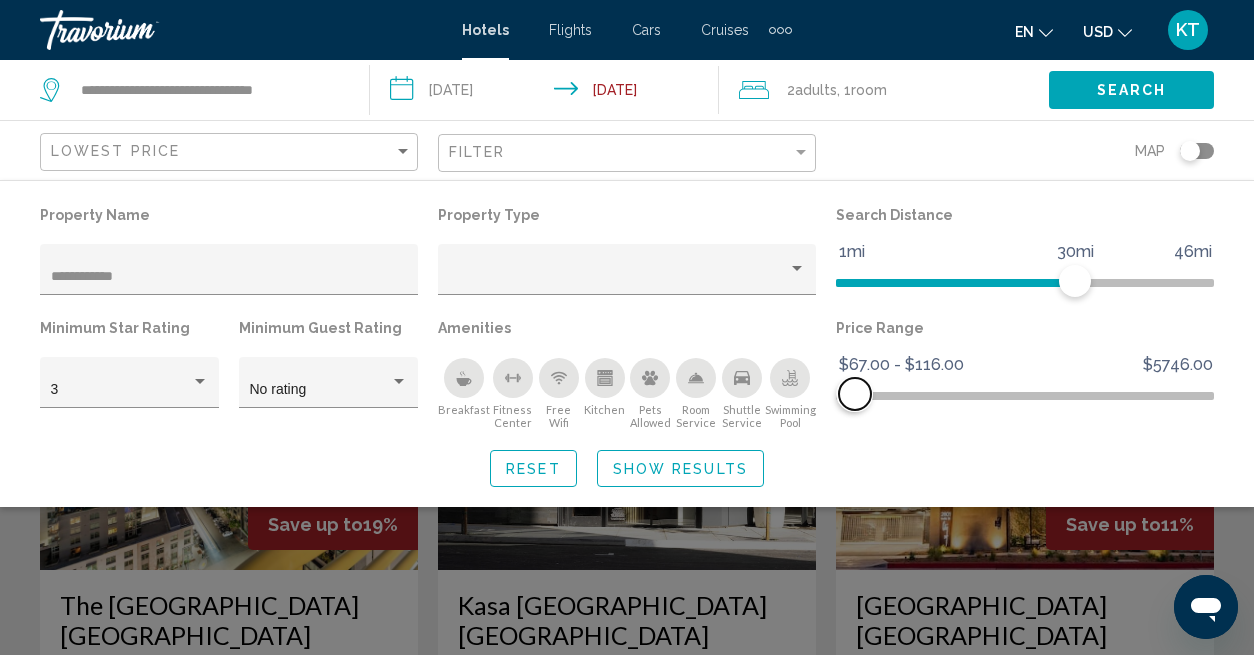 drag, startPoint x: 1193, startPoint y: 392, endPoint x: 855, endPoint y: 395, distance: 338.0133 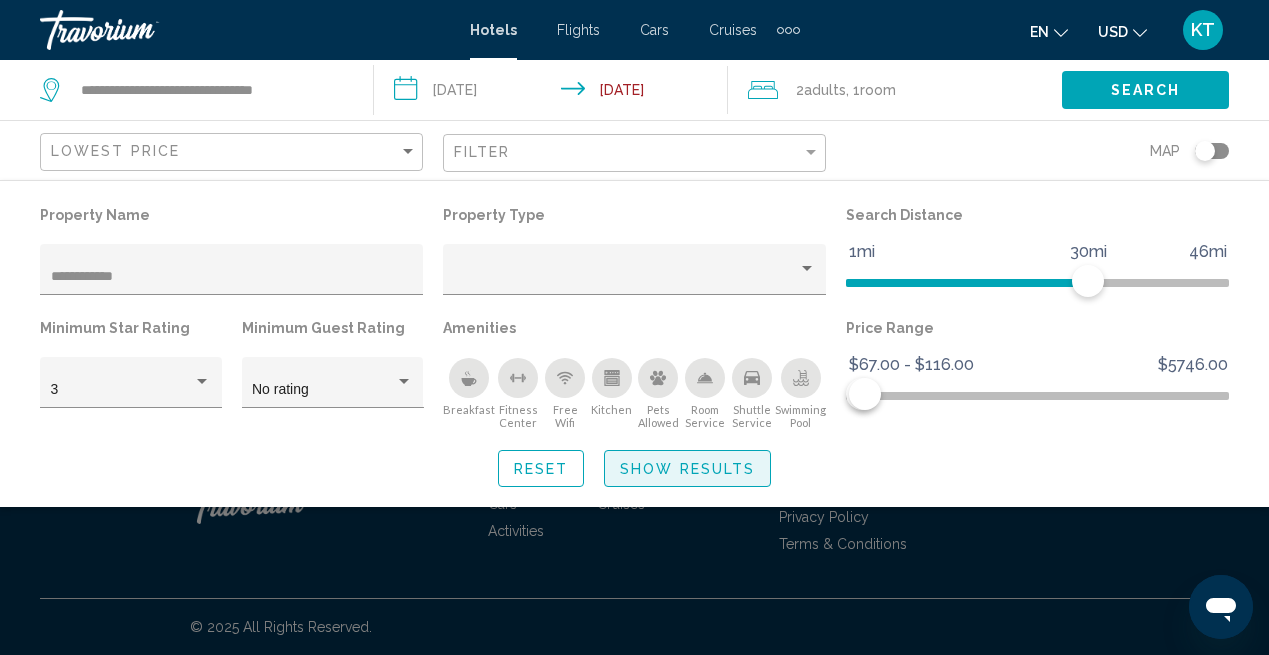 click on "Show Results" 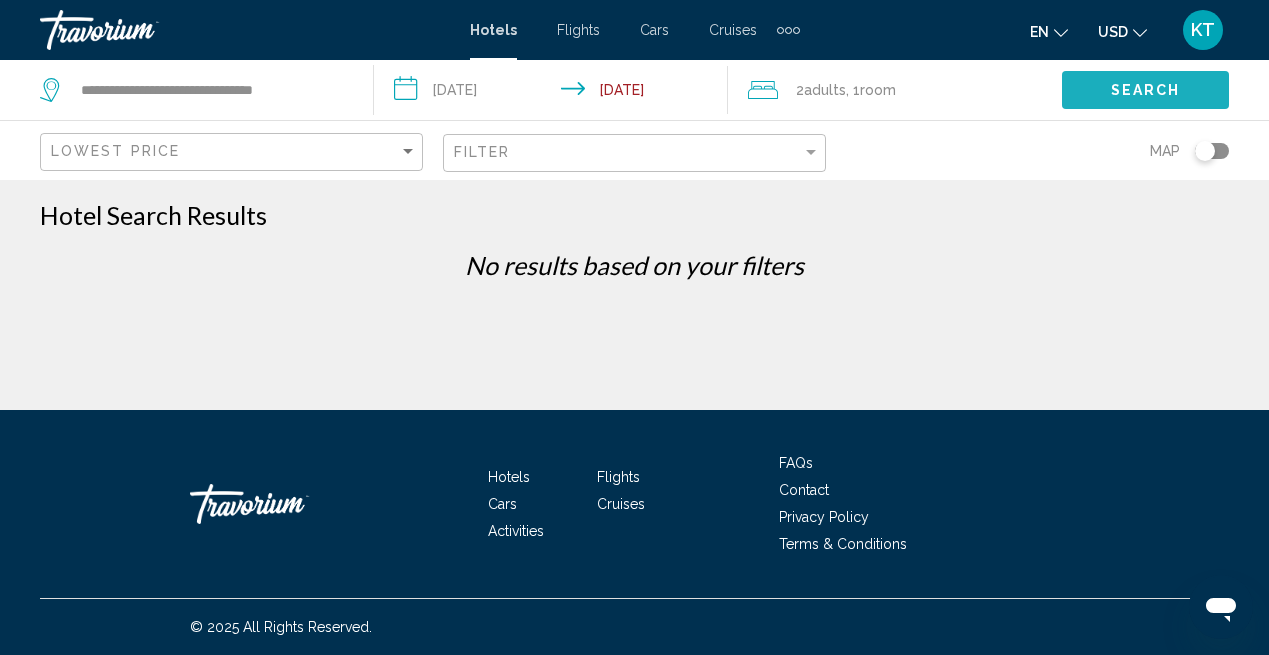 click on "Search" 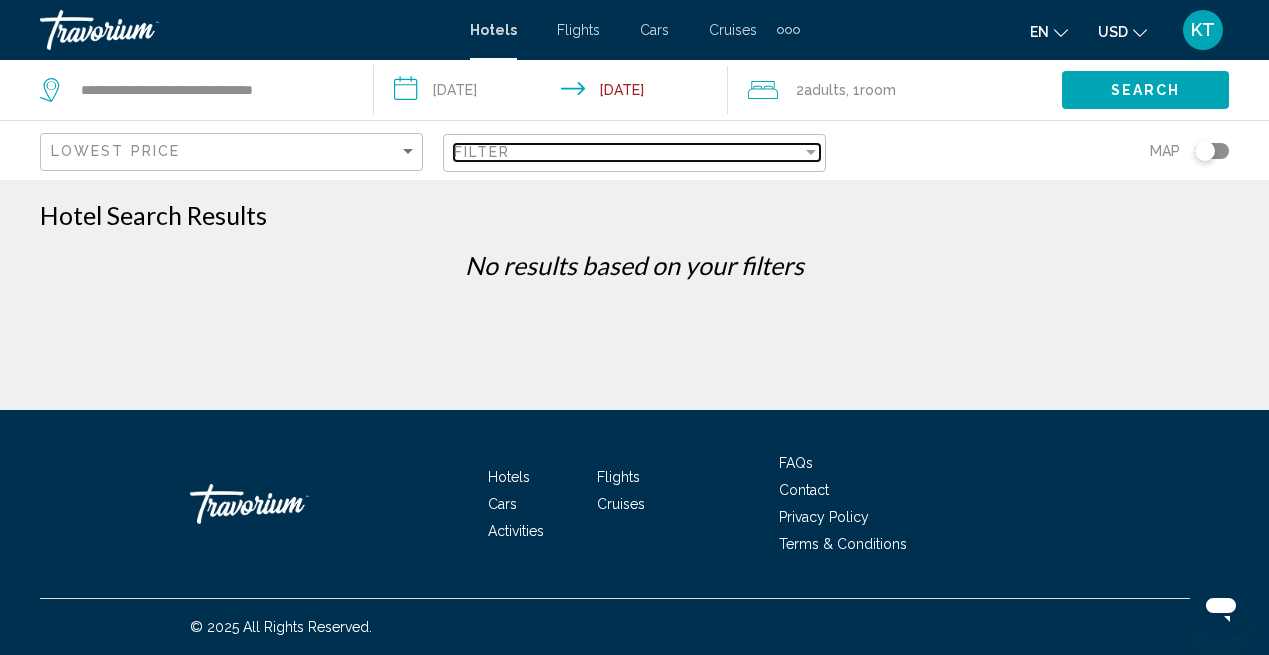 click at bounding box center (811, 152) 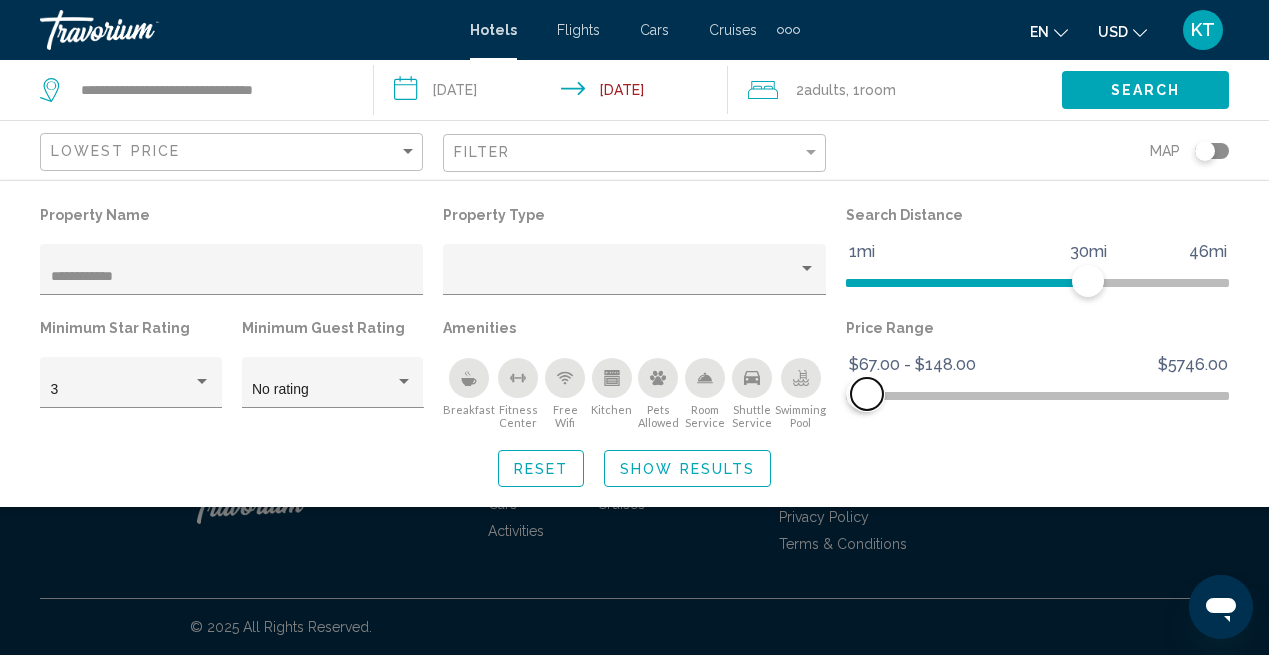 drag, startPoint x: 855, startPoint y: 400, endPoint x: 867, endPoint y: 401, distance: 12.0415945 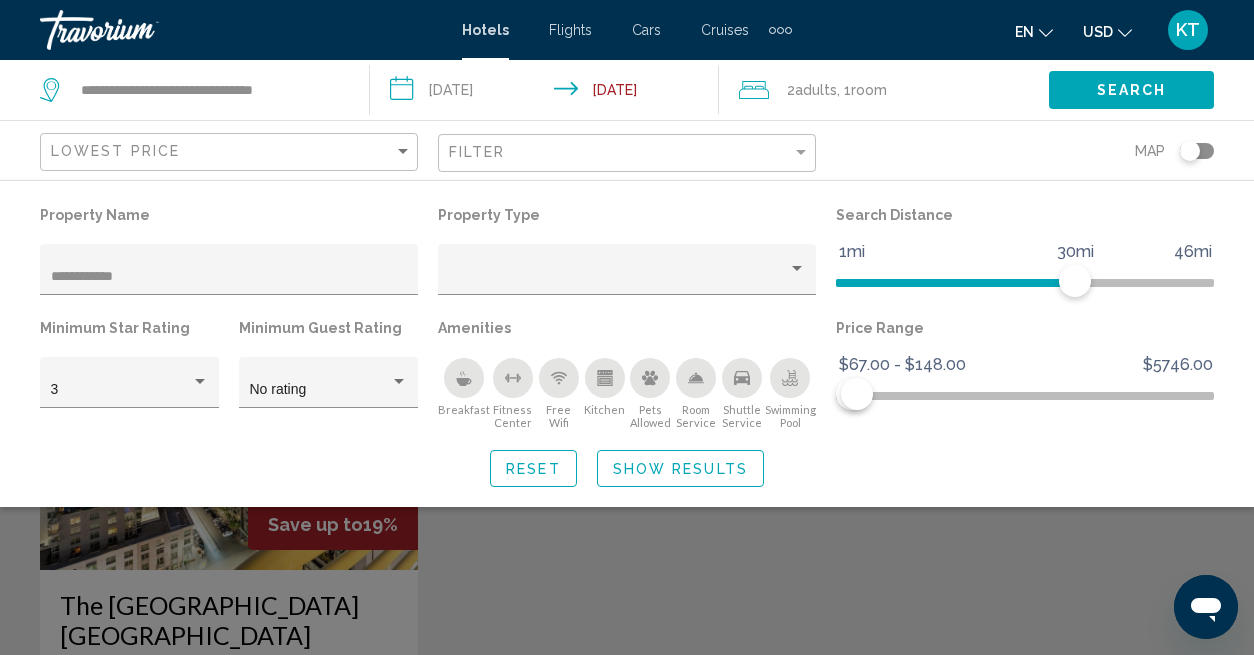 click 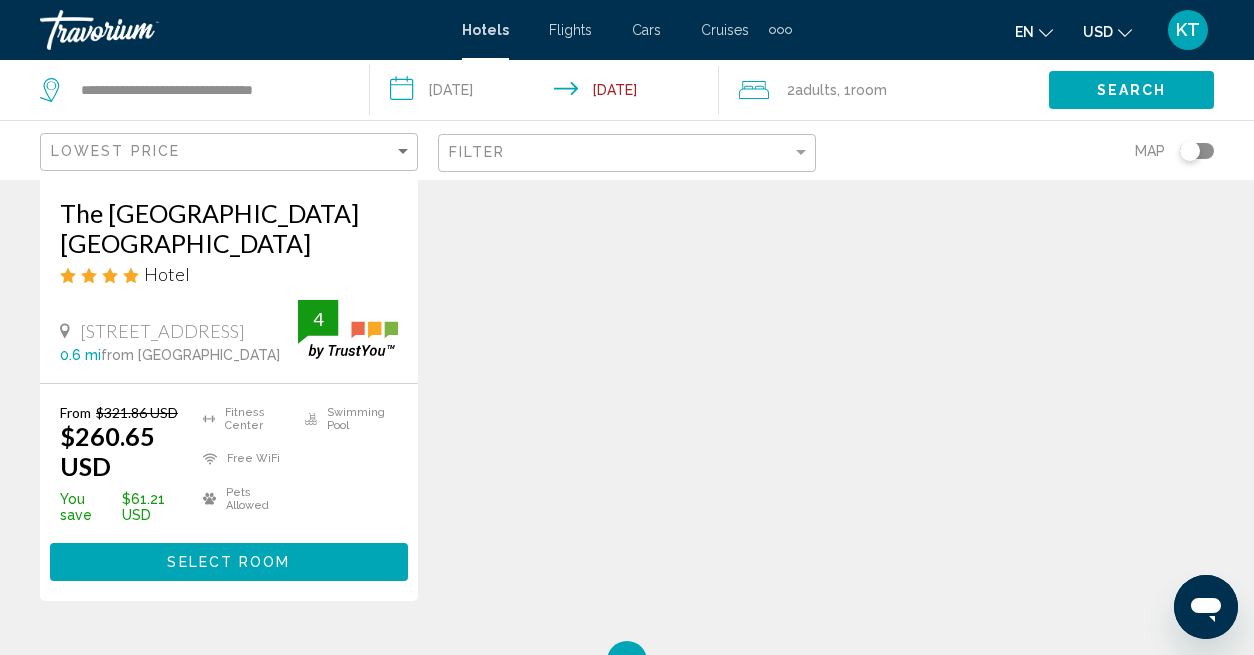 scroll, scrollTop: 400, scrollLeft: 0, axis: vertical 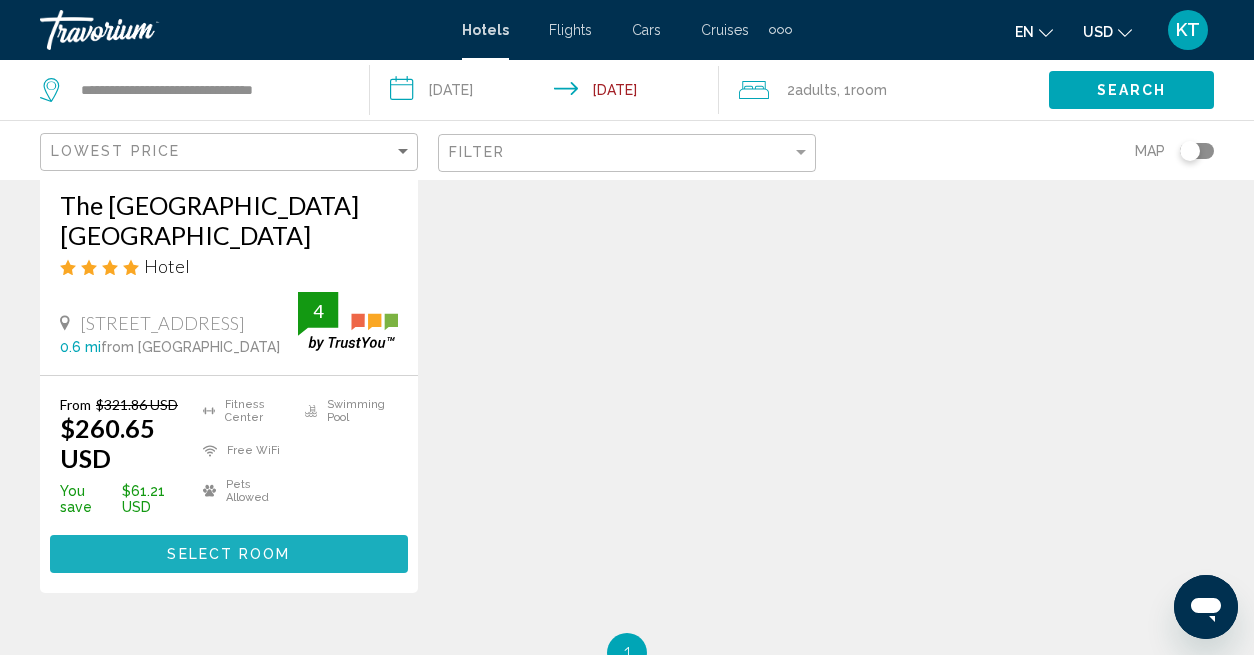 click on "Select Room" at bounding box center [228, 555] 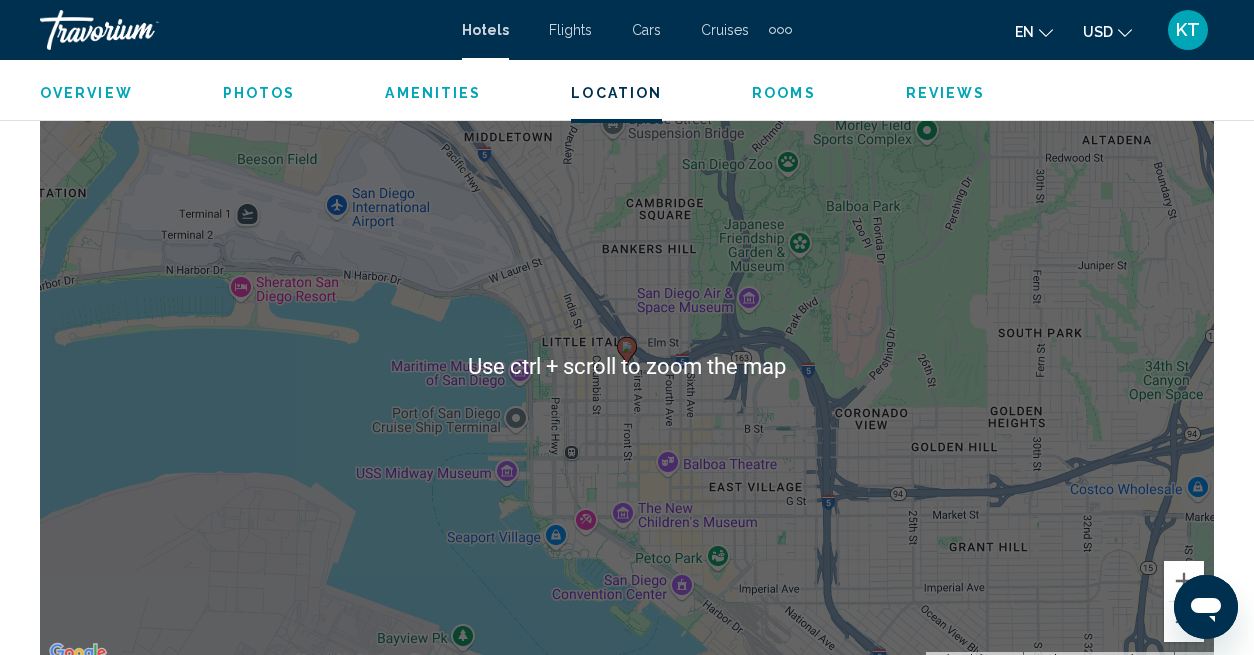 scroll, scrollTop: 2307, scrollLeft: 0, axis: vertical 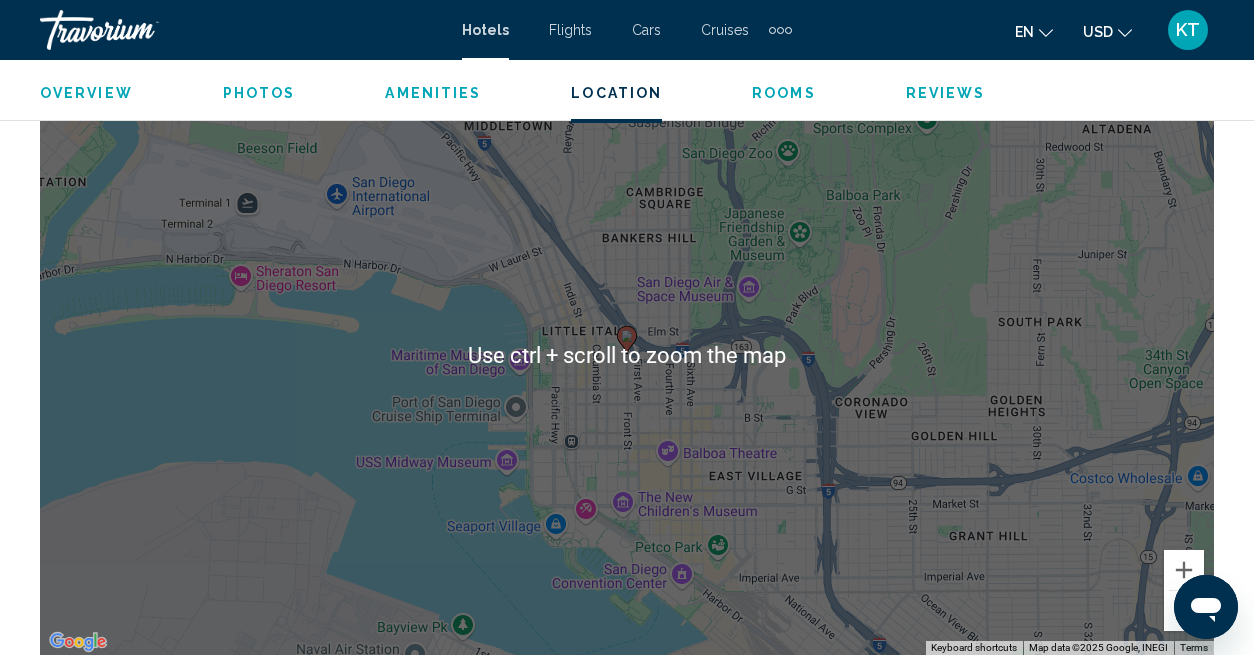 click on "To navigate, press the arrow keys. To activate drag with keyboard, press Alt + Enter. Once in keyboard drag state, use the arrow keys to move the marker. To complete the drag, press the Enter key. To cancel, press Escape." at bounding box center [627, 355] 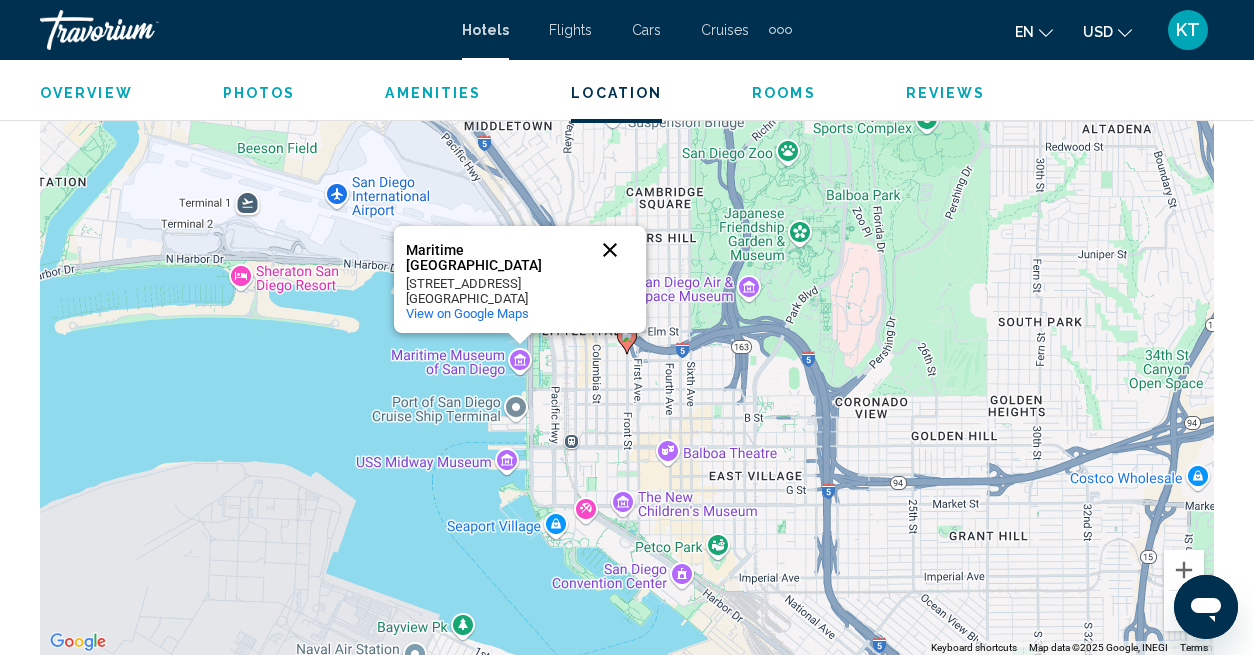 click at bounding box center [610, 250] 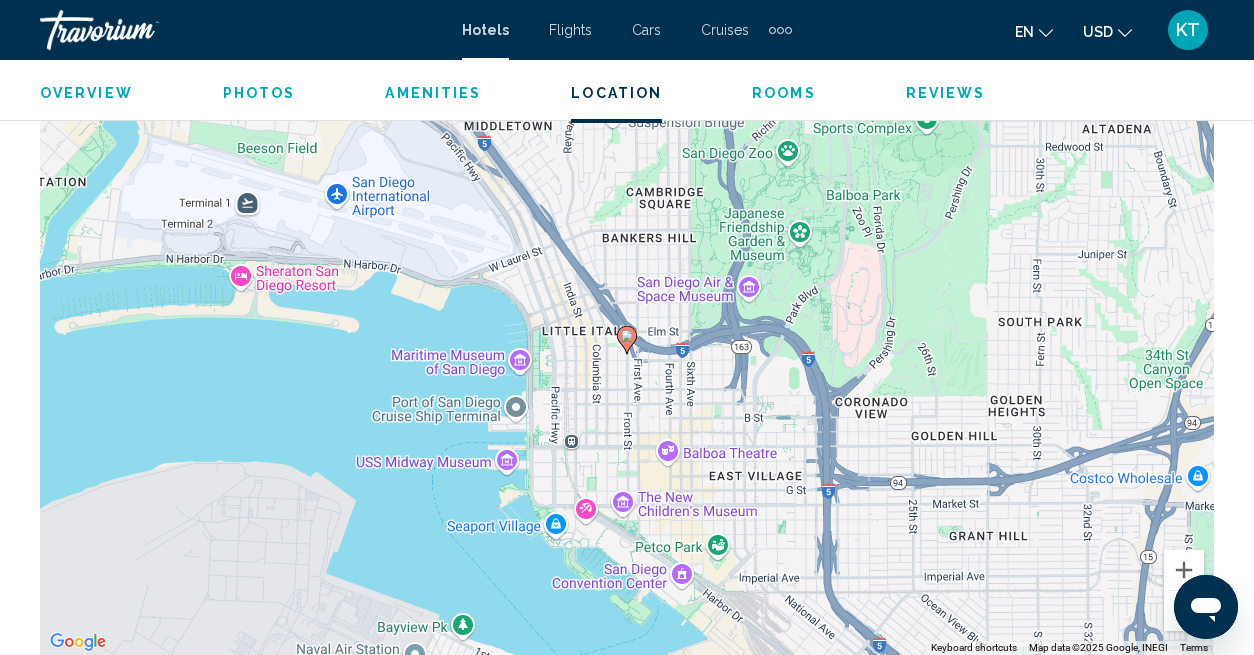 click 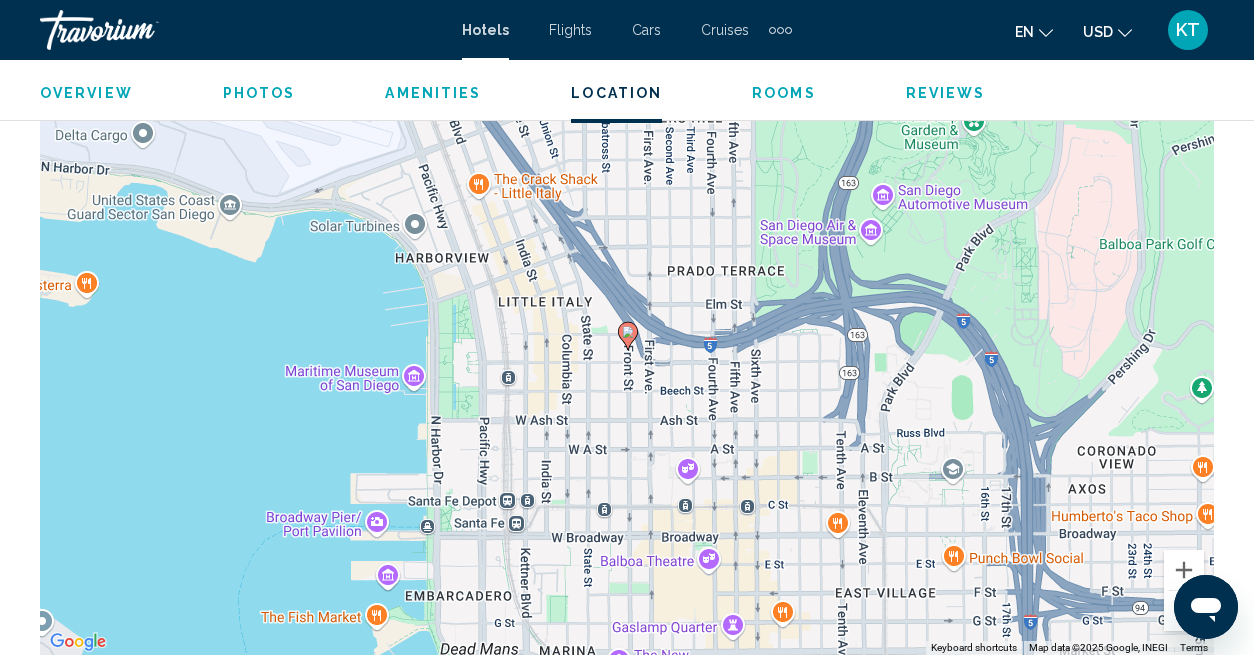 click on "To navigate, press the arrow keys. To activate drag with keyboard, press Alt + Enter. Once in keyboard drag state, use the arrow keys to move the marker. To complete the drag, press the Enter key. To cancel, press Escape." at bounding box center (627, 355) 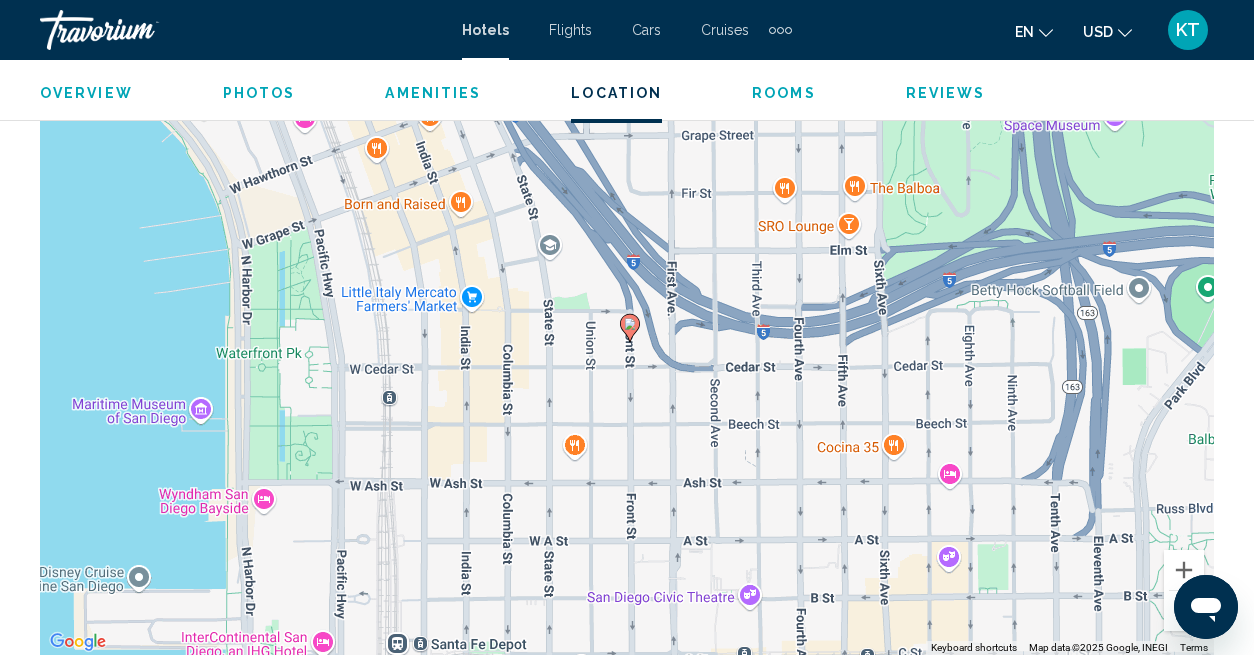 click on "To navigate, press the arrow keys. To activate drag with keyboard, press Alt + Enter. Once in keyboard drag state, use the arrow keys to move the marker. To complete the drag, press the Enter key. To cancel, press Escape." at bounding box center [627, 355] 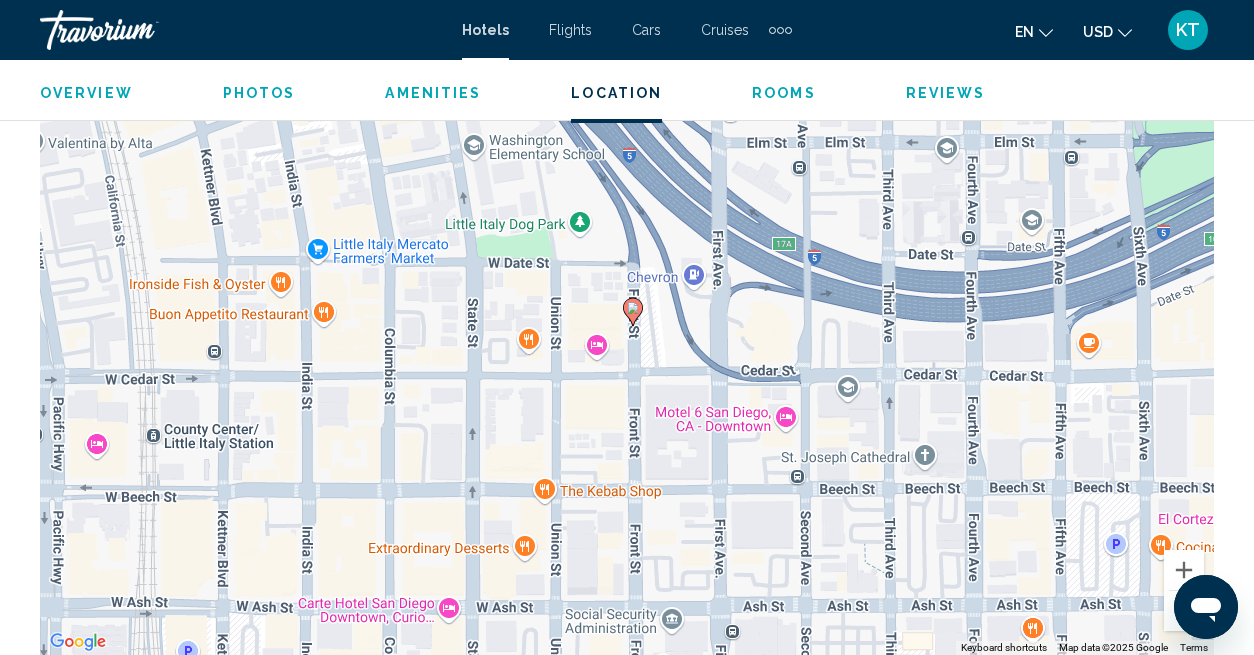 click 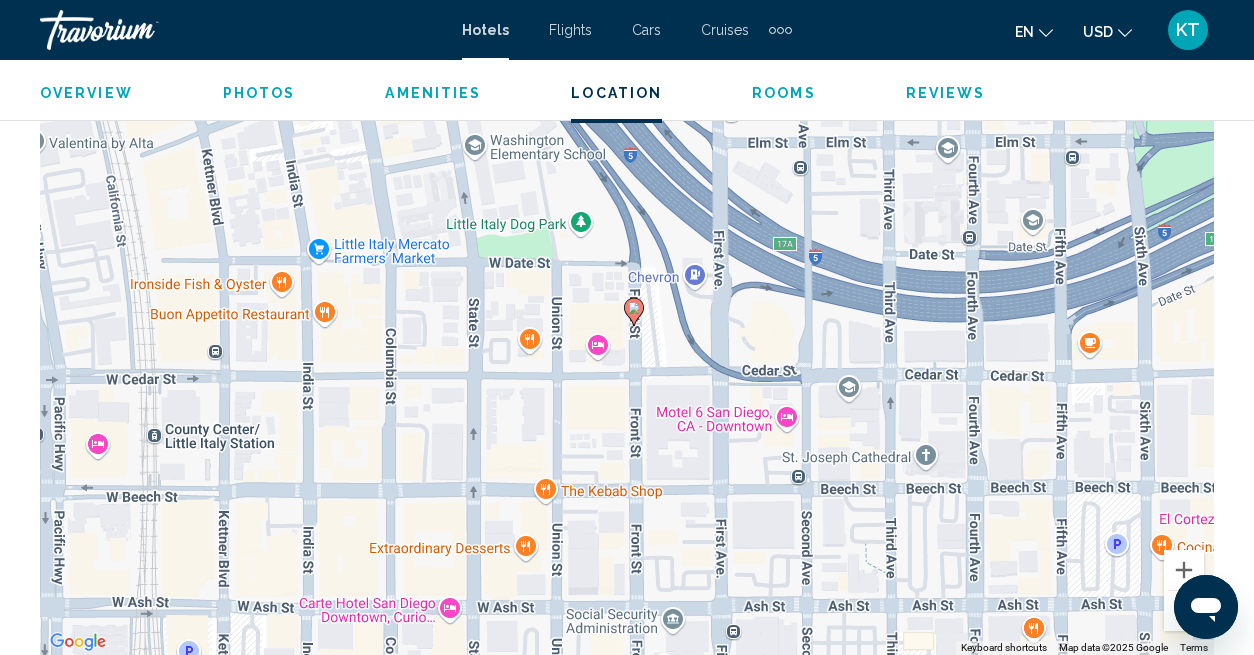 click on "To navigate, press the arrow keys. To activate drag with keyboard, press Alt + Enter. Once in keyboard drag state, use the arrow keys to move the marker. To complete the drag, press the Enter key. To cancel, press Escape." at bounding box center (627, 355) 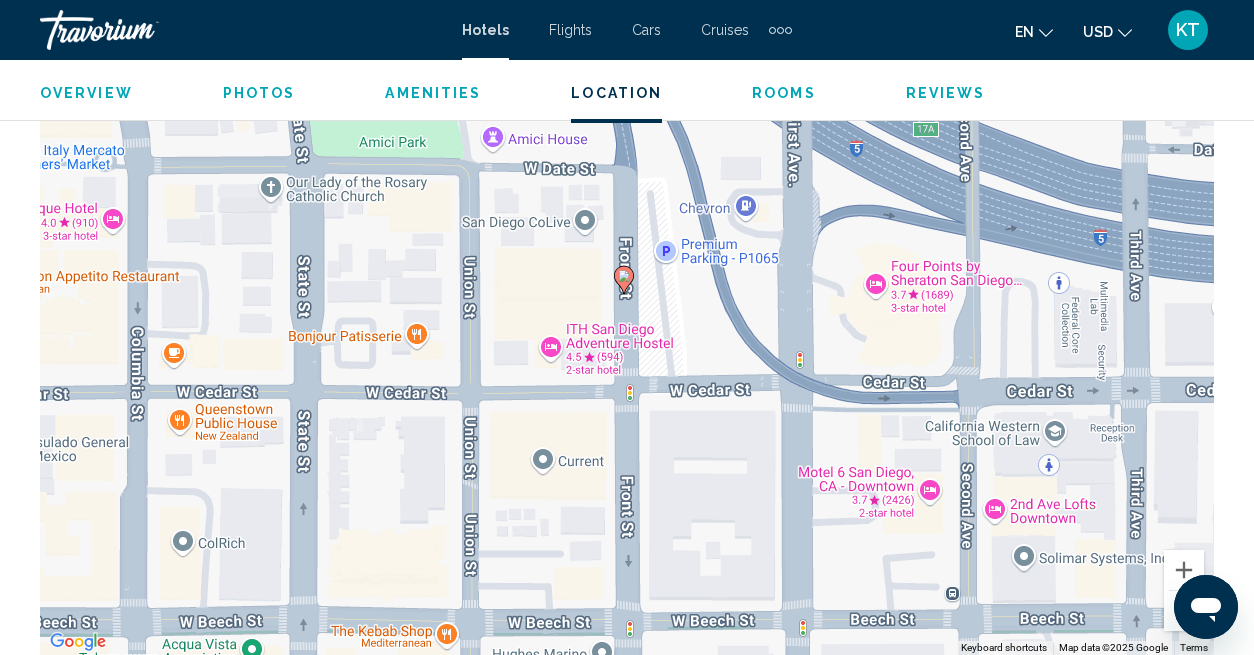 click 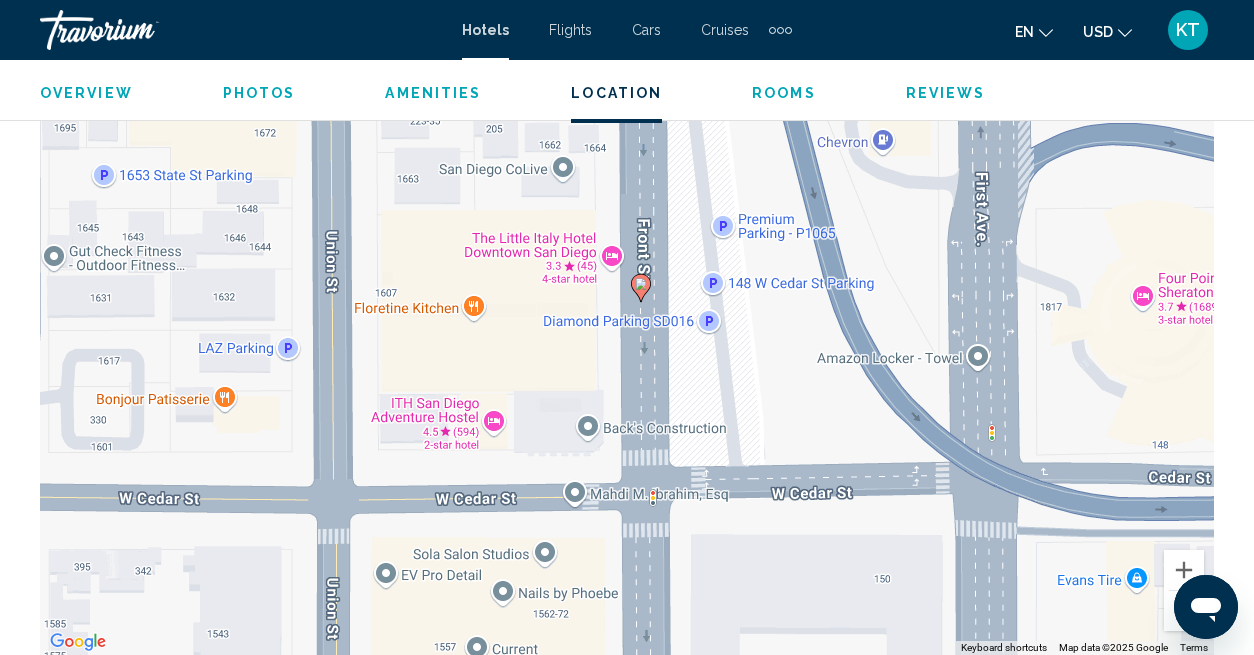 click on "To navigate, press the arrow keys. To activate drag with keyboard, press Alt + Enter. Once in keyboard drag state, use the arrow keys to move the marker. To complete the drag, press the Enter key. To cancel, press Escape." at bounding box center (627, 355) 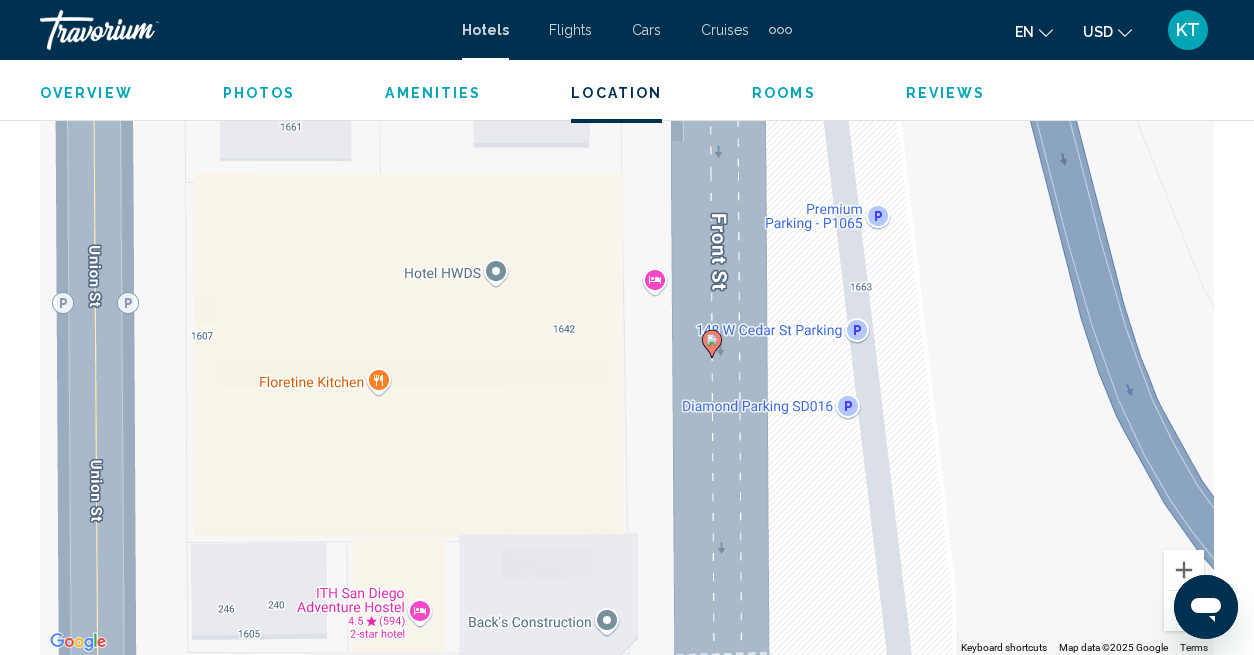 click on "To navigate, press the arrow keys. To activate drag with keyboard, press Alt + Enter. Once in keyboard drag state, use the arrow keys to move the marker. To complete the drag, press the Enter key. To cancel, press Escape." at bounding box center [627, 355] 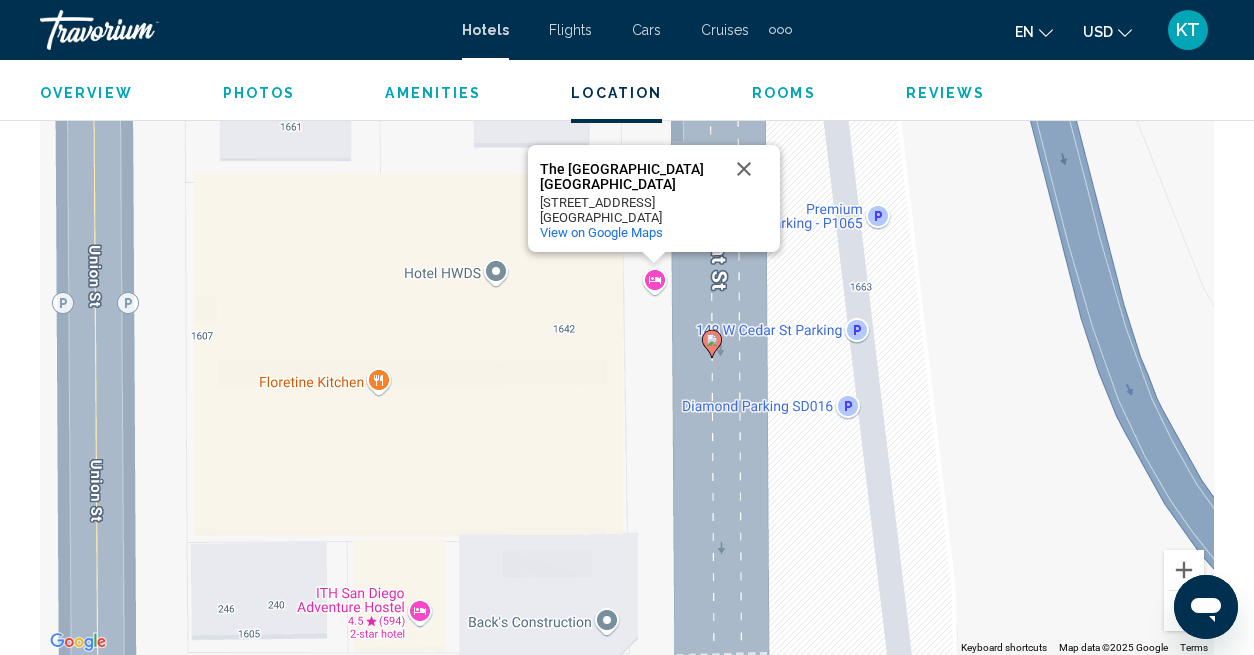 click on "The [GEOGRAPHIC_DATA] [GEOGRAPHIC_DATA]" at bounding box center [630, 177] 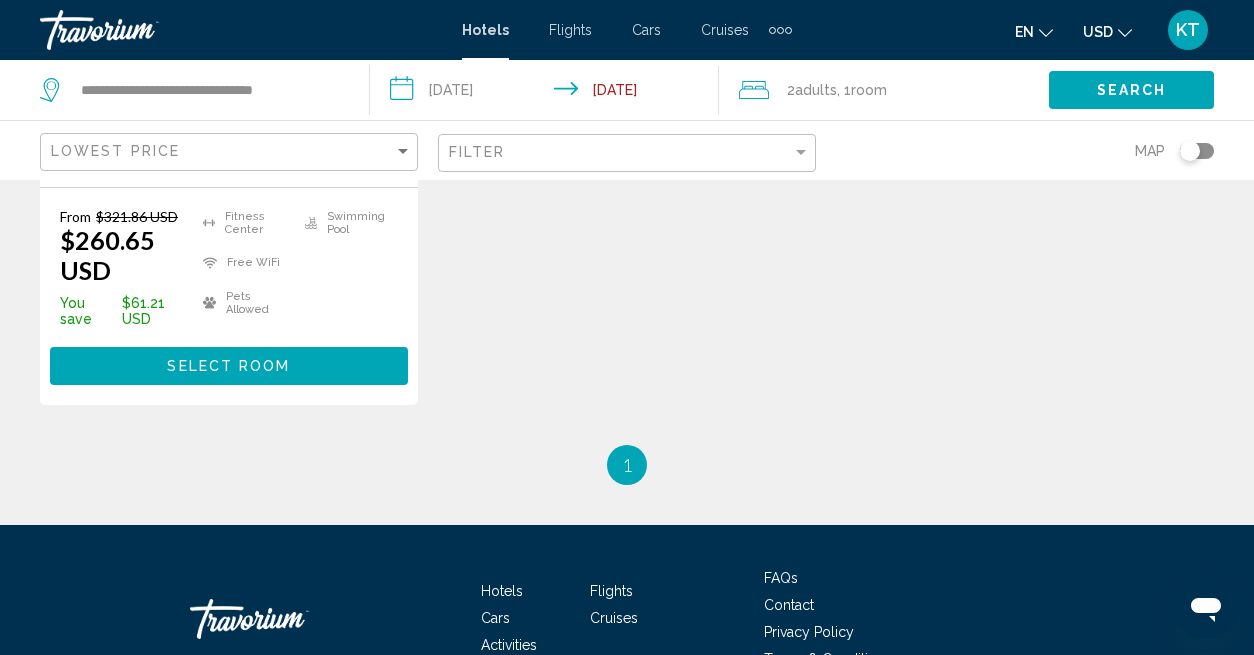 scroll, scrollTop: 600, scrollLeft: 0, axis: vertical 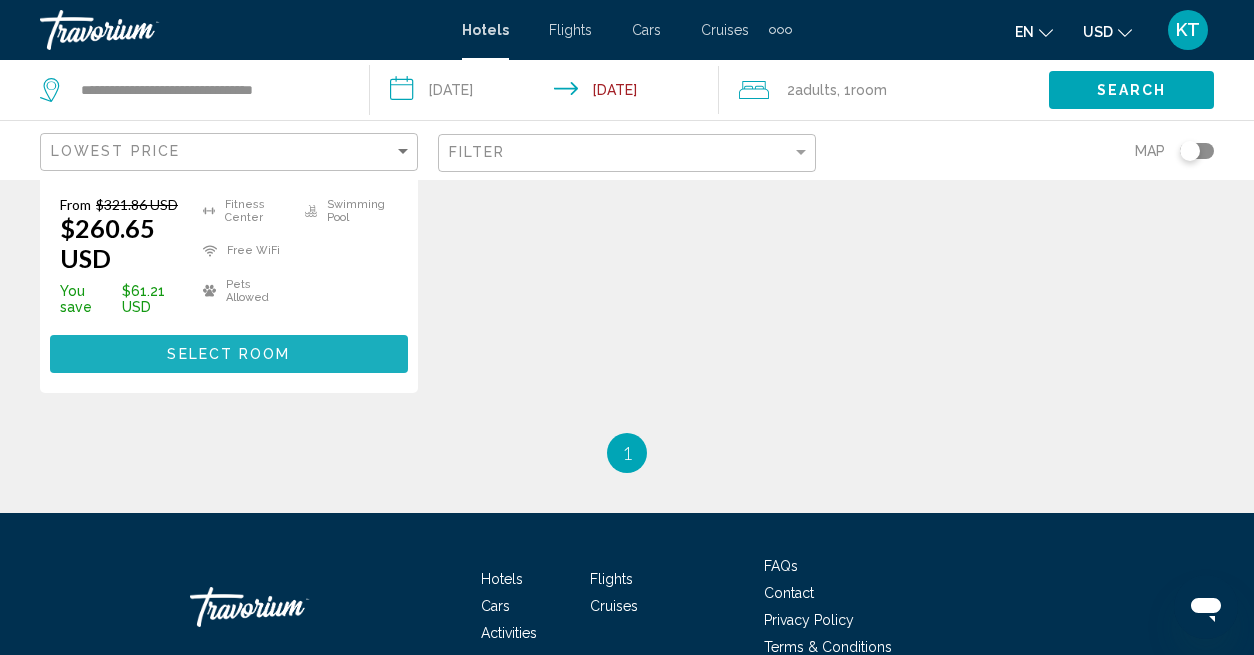click on "Select Room" at bounding box center (229, 353) 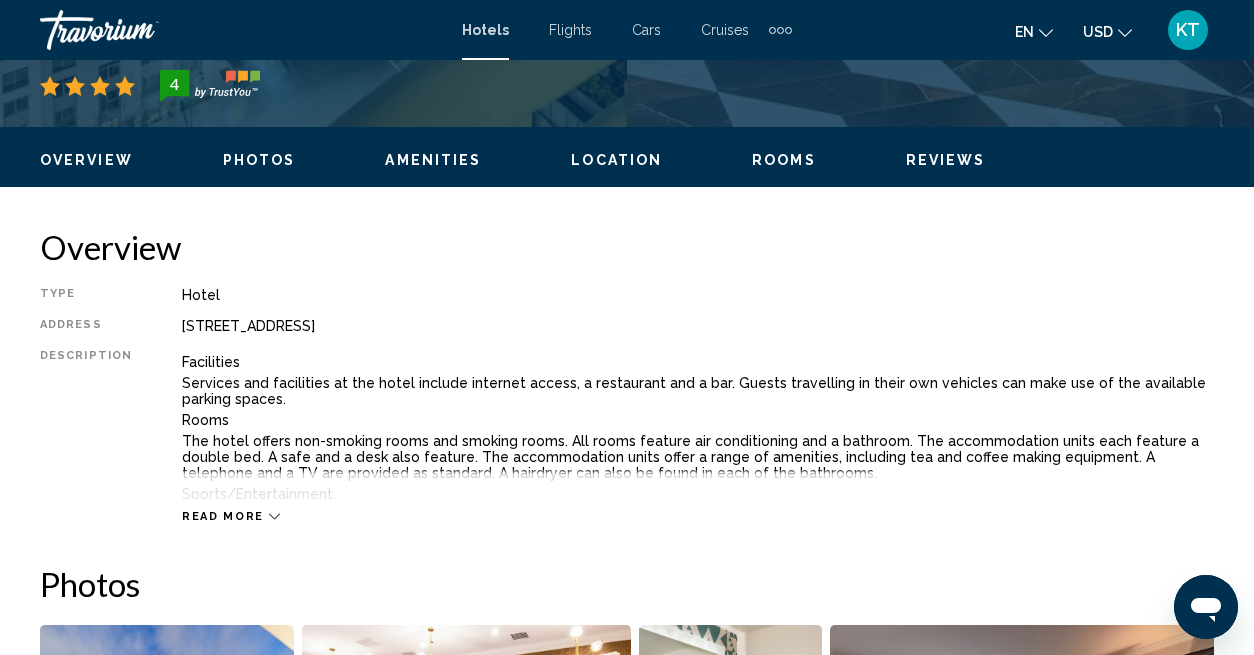 scroll, scrollTop: 907, scrollLeft: 0, axis: vertical 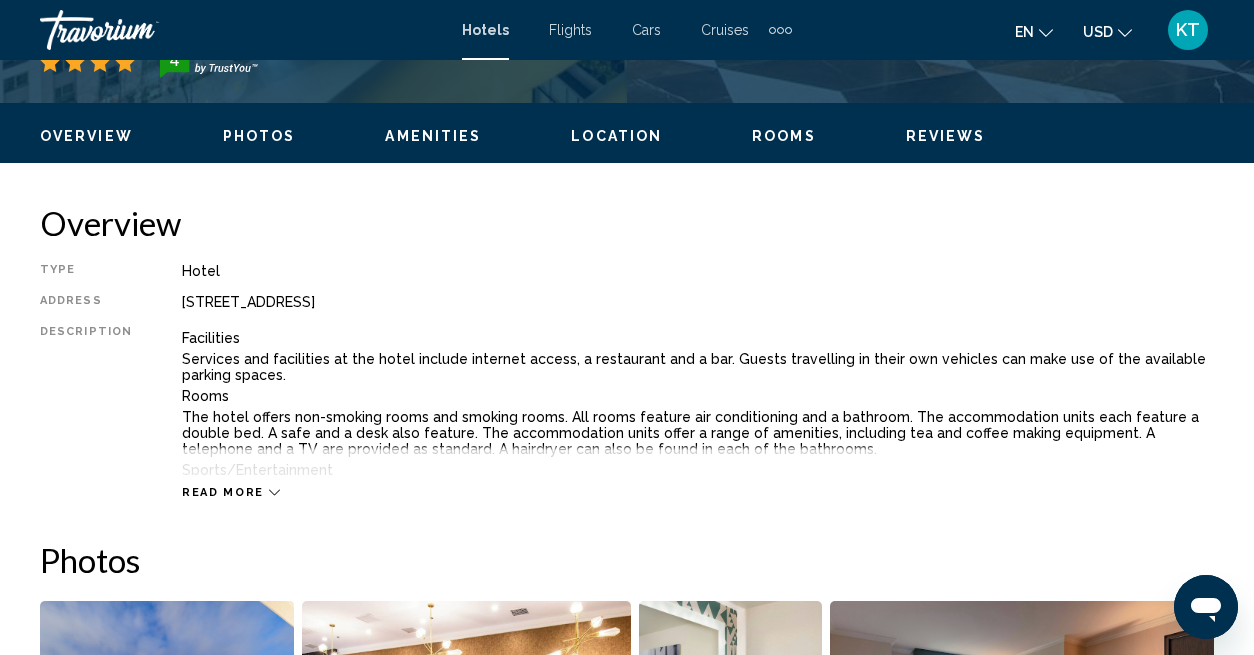 click 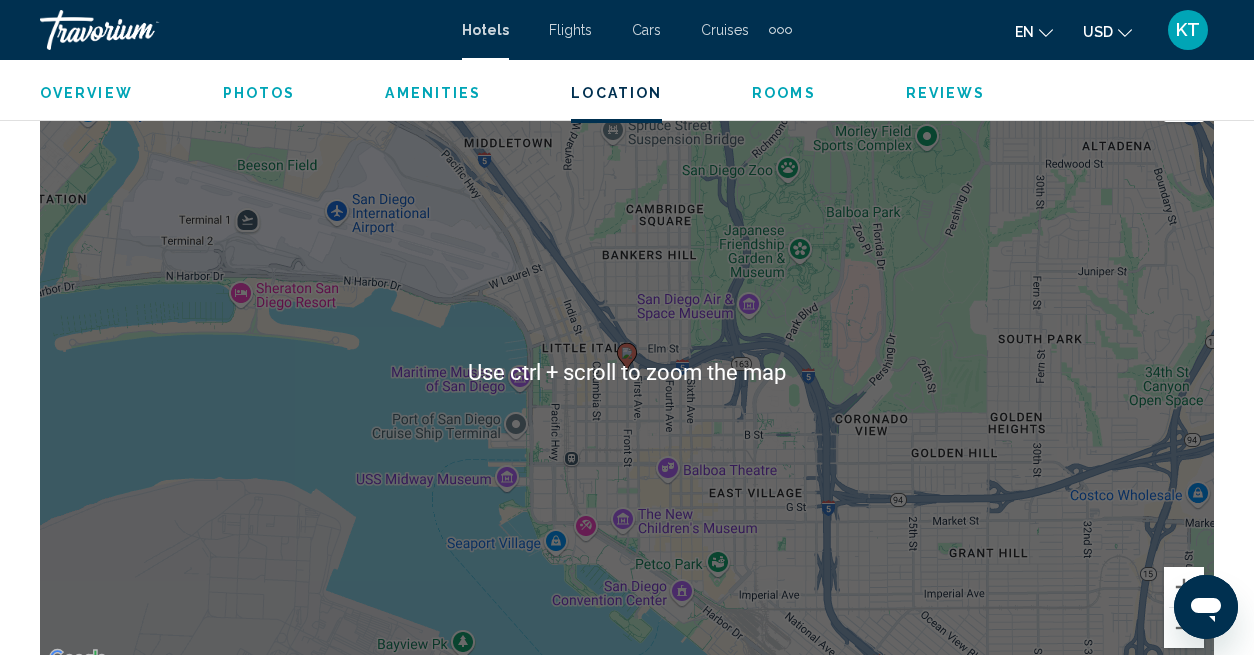 scroll, scrollTop: 2407, scrollLeft: 0, axis: vertical 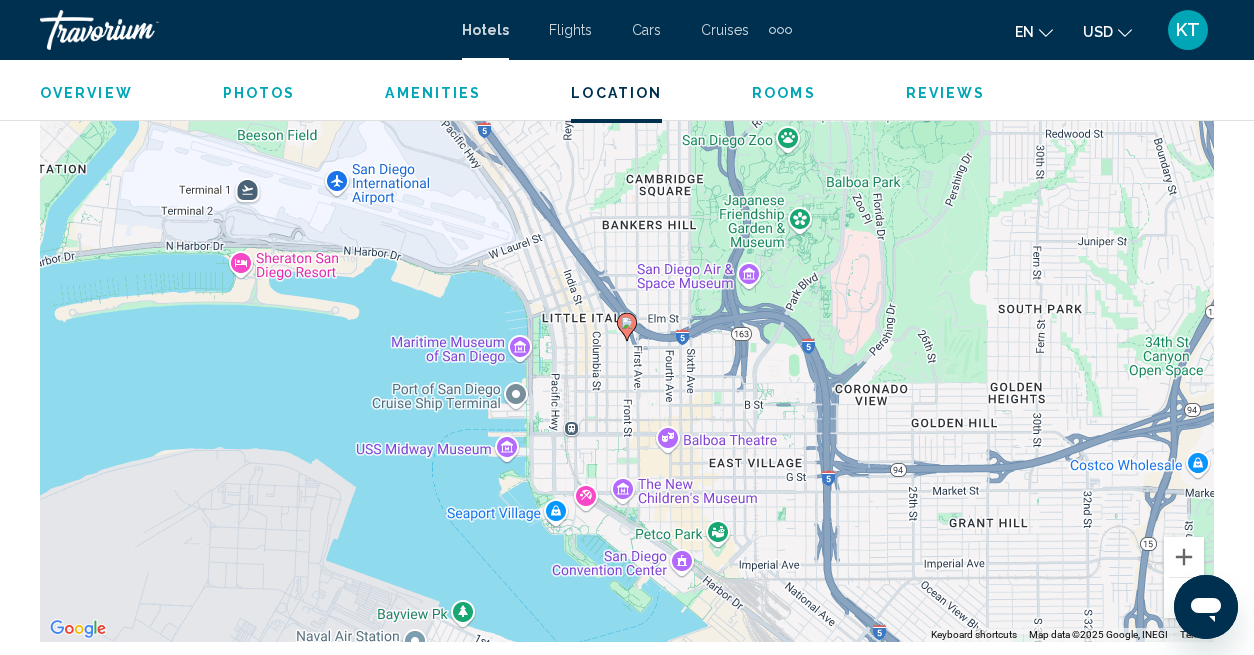 click on "To navigate, press the arrow keys. To activate drag with keyboard, press Alt + Enter. Once in keyboard drag state, use the arrow keys to move the marker. To complete the drag, press the Enter key. To cancel, press Escape." at bounding box center (627, 342) 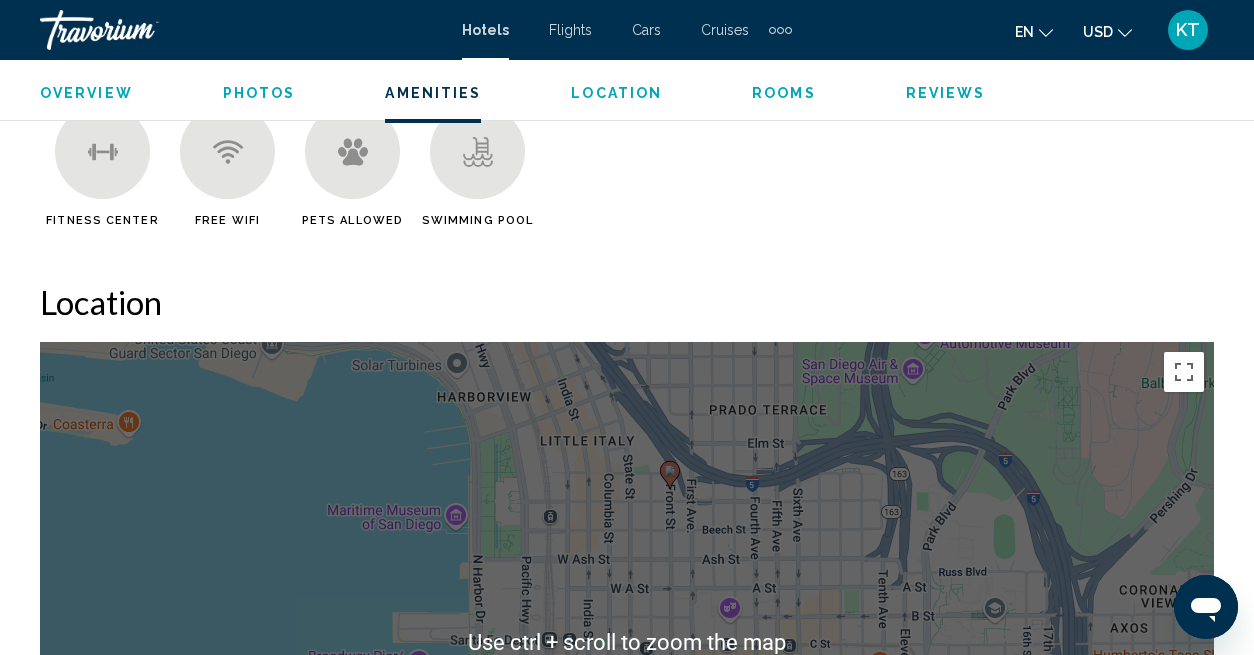 scroll, scrollTop: 2007, scrollLeft: 0, axis: vertical 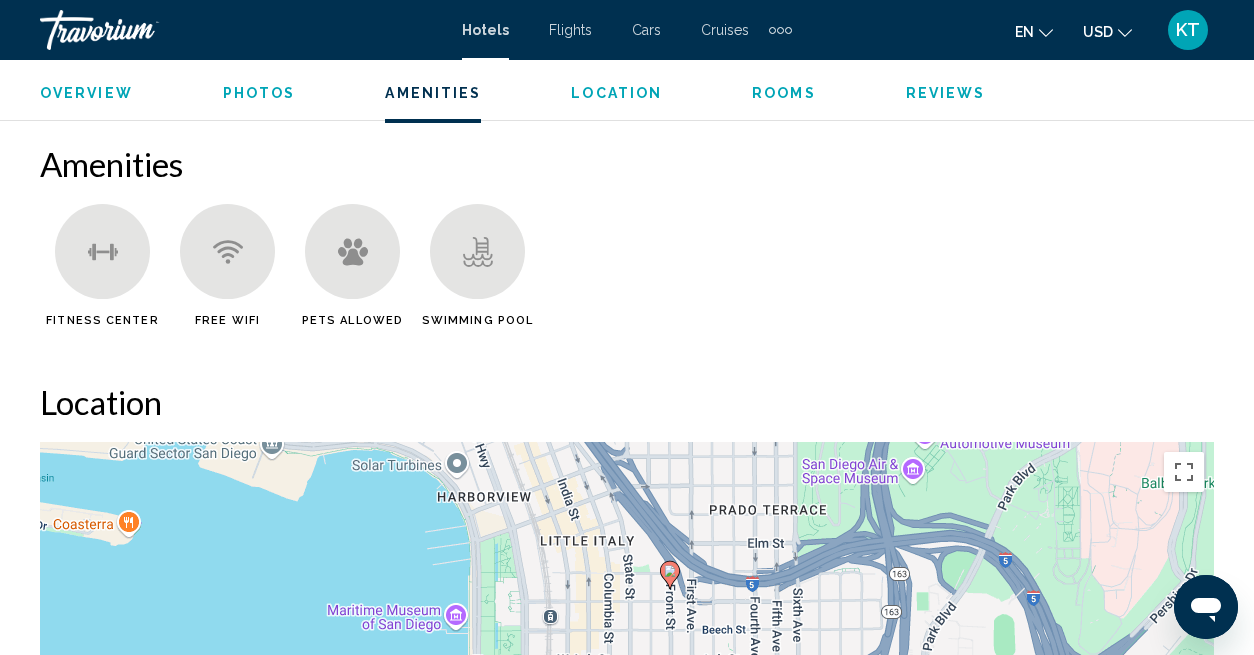 click on "Overview Type Hotel Address [STREET_ADDRESS] Description Facilities Services and facilities at the hotel include internet access, a restaurant and a bar. Guests travelling in their own vehicles can make use of the available parking spaces. Rooms The hotel offers non-smoking rooms and smoking rooms. All rooms feature air conditioning and a bathroom. The accommodation units each feature a double bed. A safe and a desk also feature. The accommodation units offer a range of amenities, including tea and coffee making equipment. A telephone and a TV are provided as standard. A hairdryer can also be found in each of the bathrooms. Sports/Entertainment Sport and entertainment options are available at the hotel. The hotel offers an outdoor pool. Leisure options at the hotel also include a gym and a sauna. Meals Breakfast is bookable as a board option. Read less
Photos Amenities" at bounding box center [627, 3135] 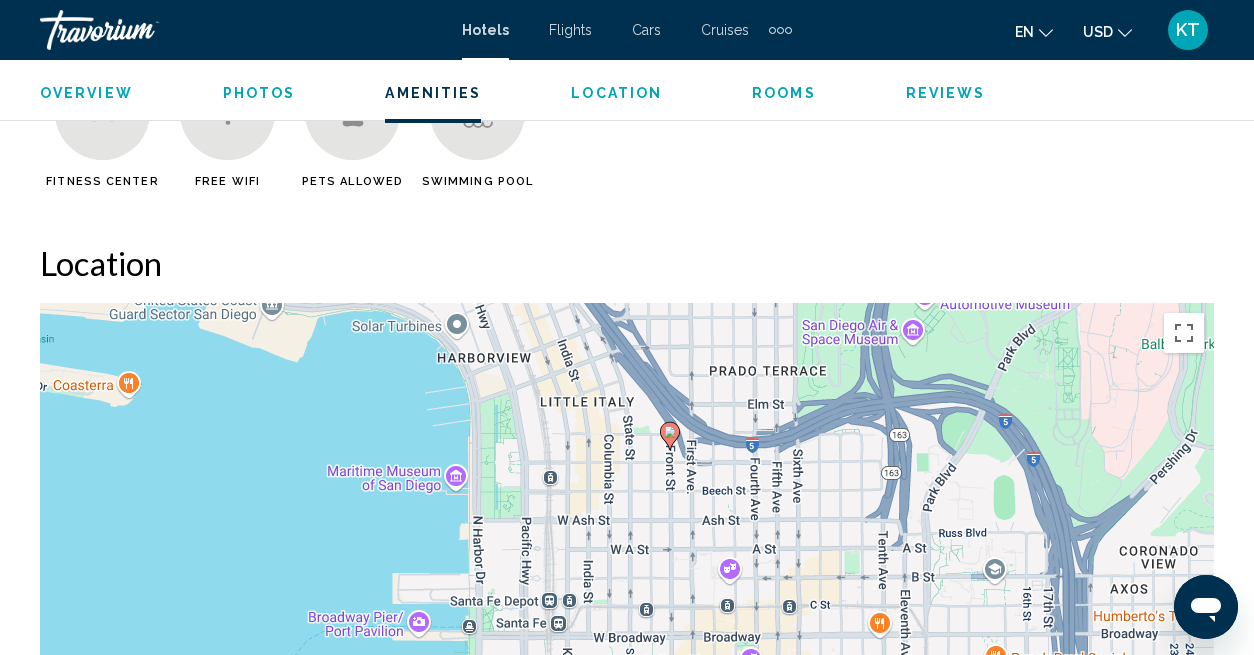 scroll, scrollTop: 2161, scrollLeft: 0, axis: vertical 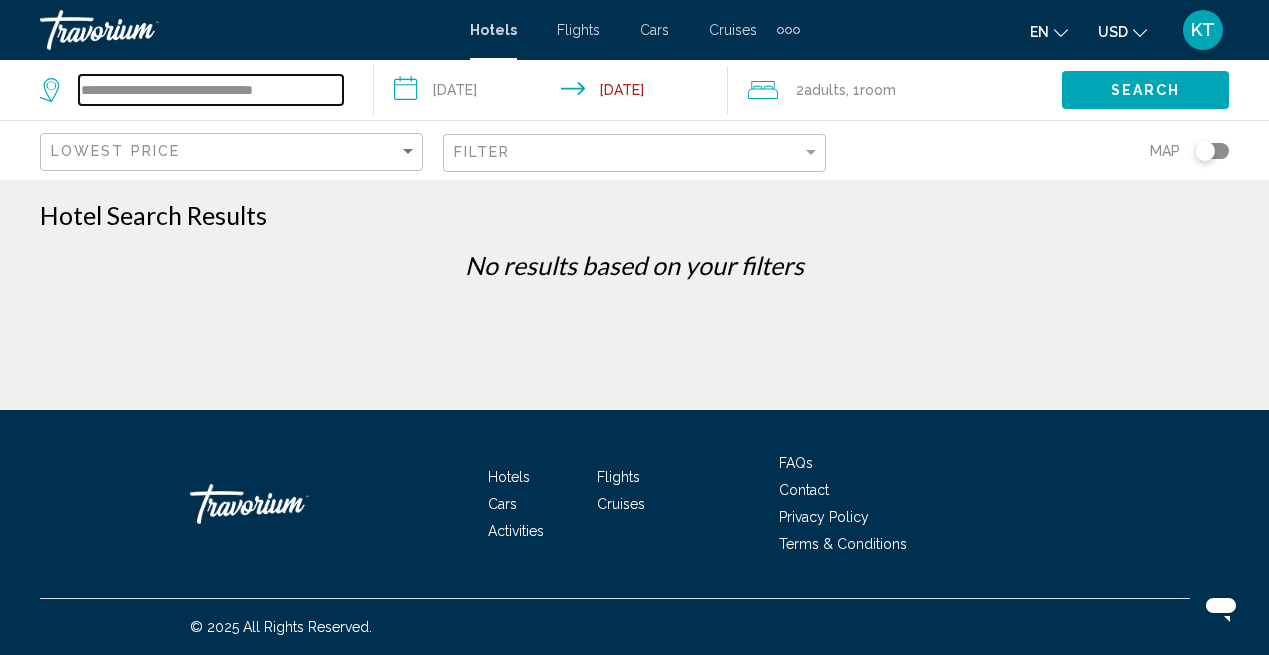click on "**********" at bounding box center (211, 90) 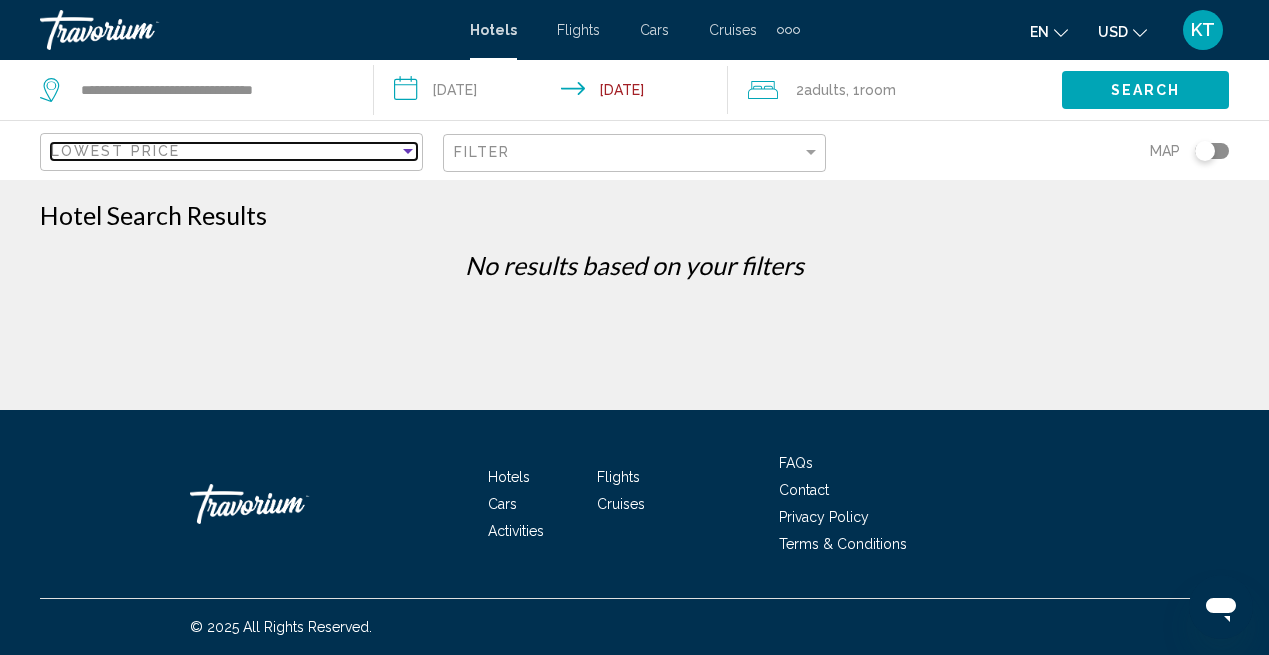 click at bounding box center (408, 151) 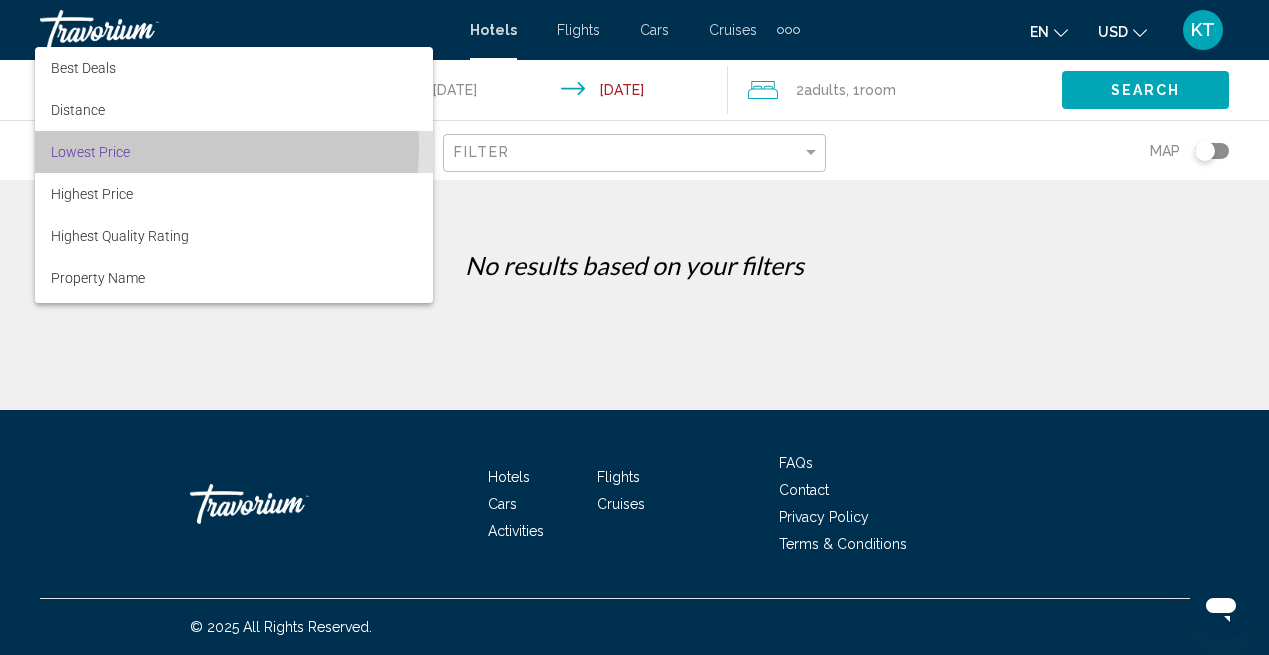 click on "Lowest Price" at bounding box center (90, 152) 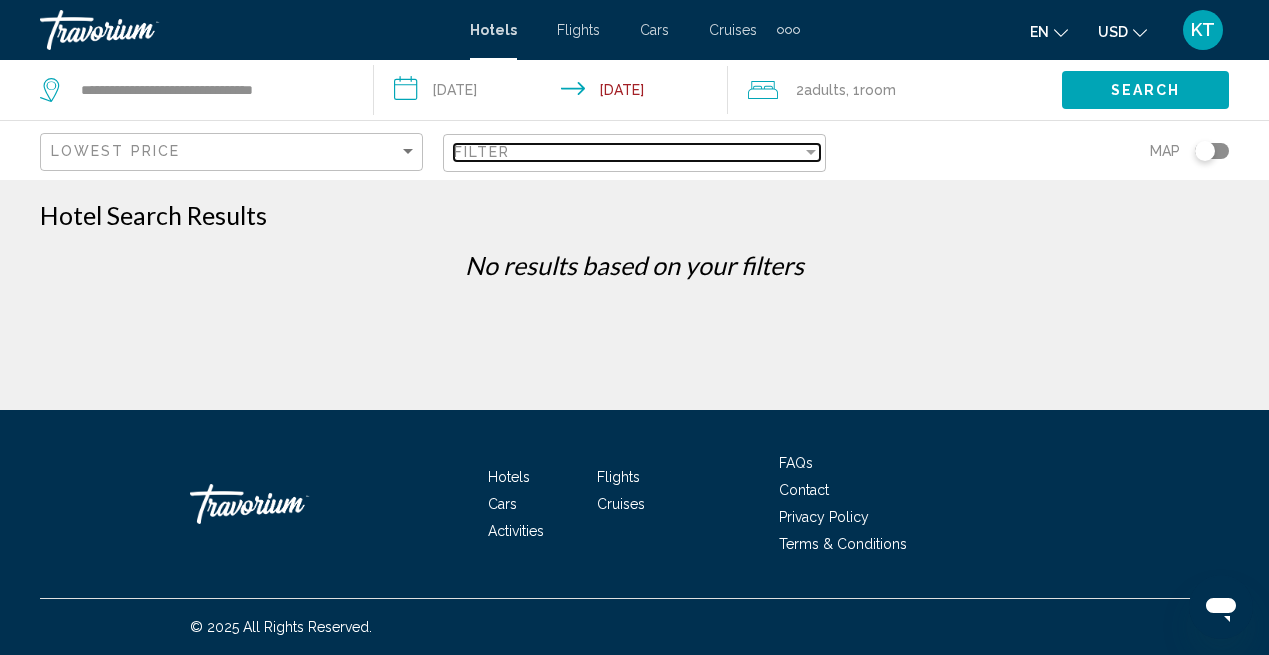 click on "Filter" at bounding box center (482, 152) 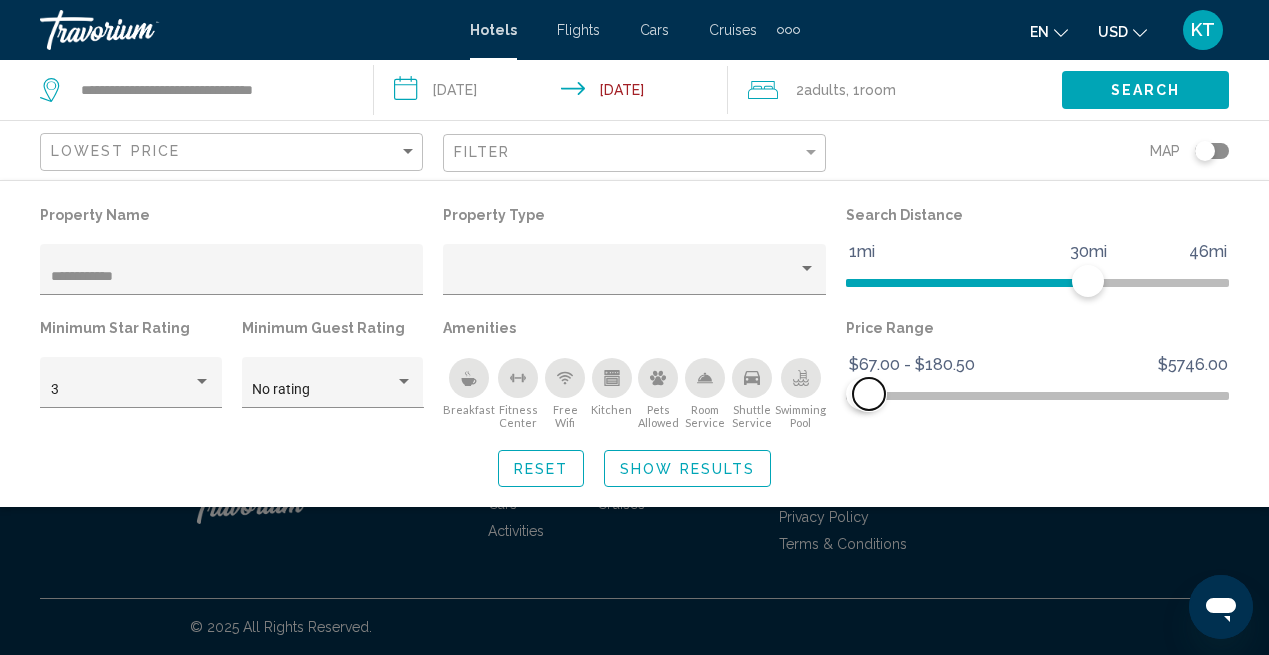 click 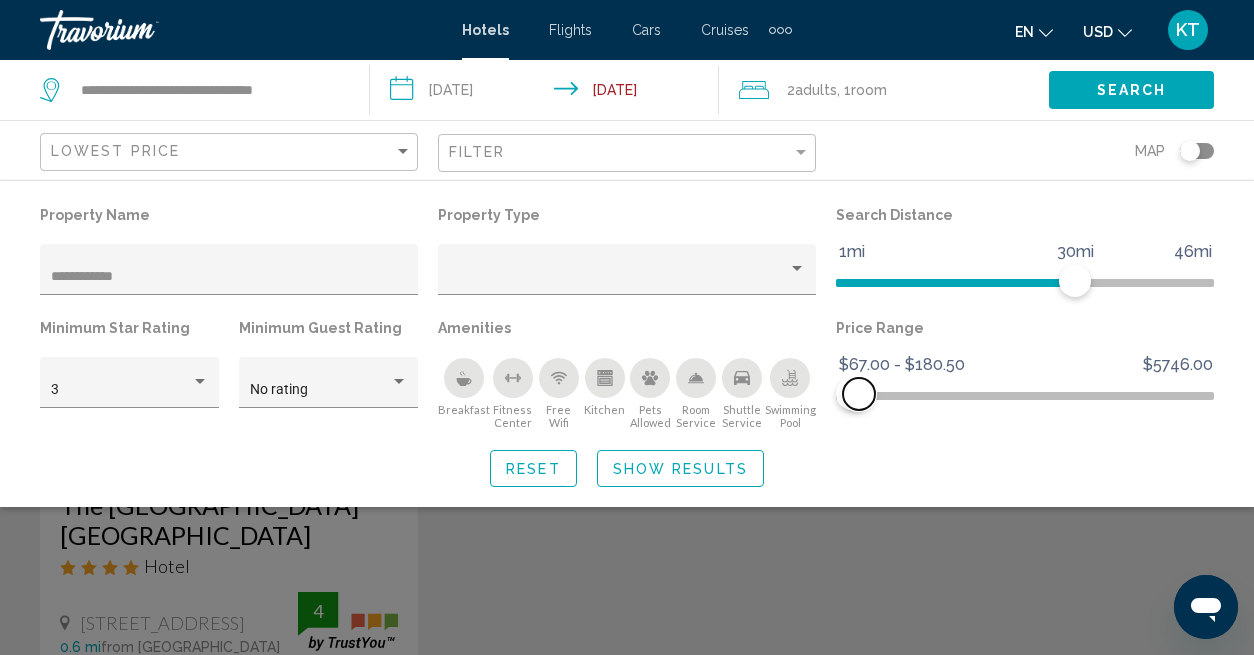scroll, scrollTop: 0, scrollLeft: 0, axis: both 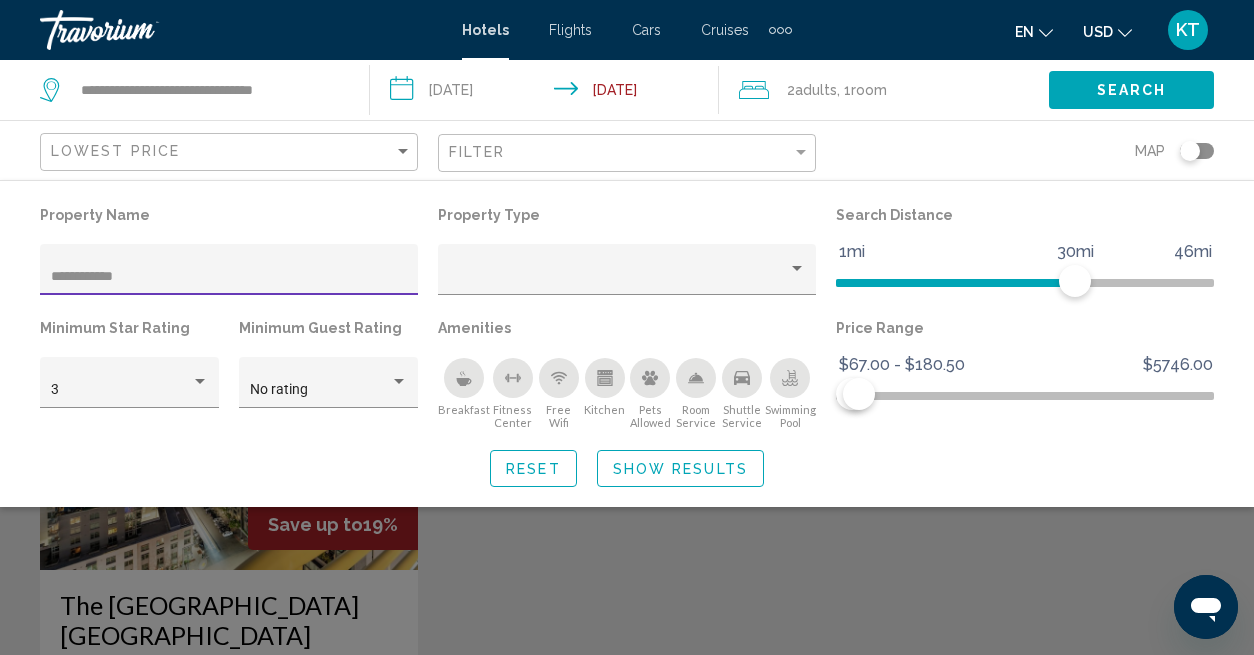 drag, startPoint x: 115, startPoint y: 277, endPoint x: -25, endPoint y: 269, distance: 140.22838 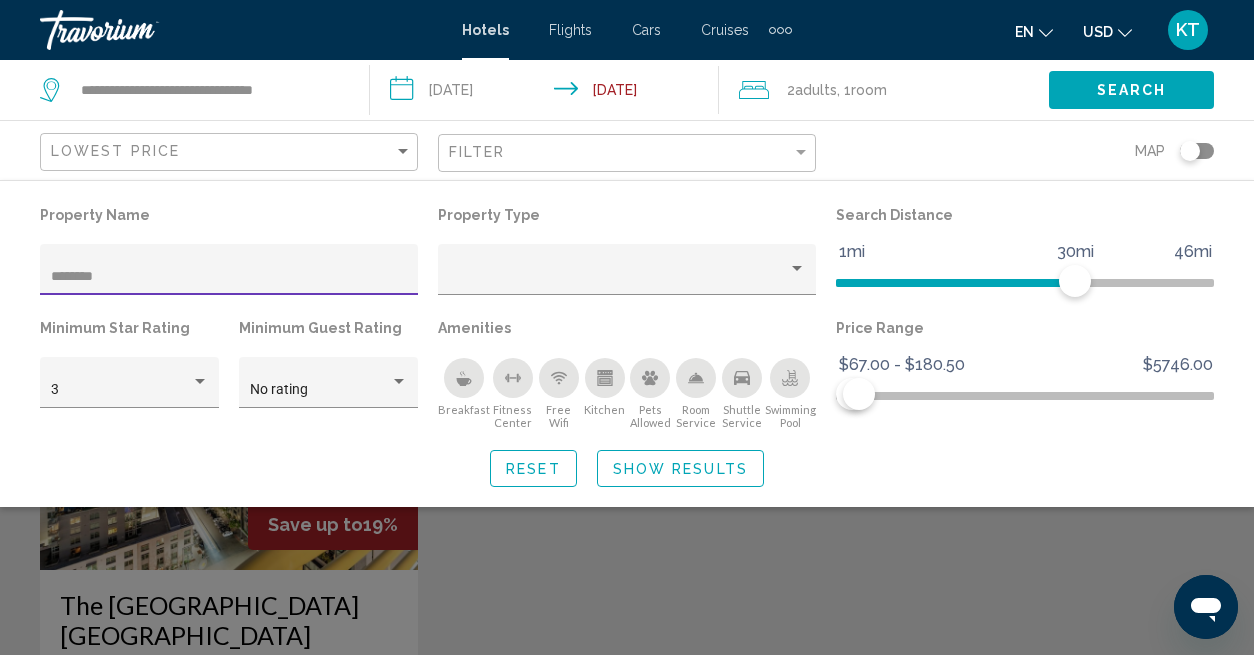 type on "********" 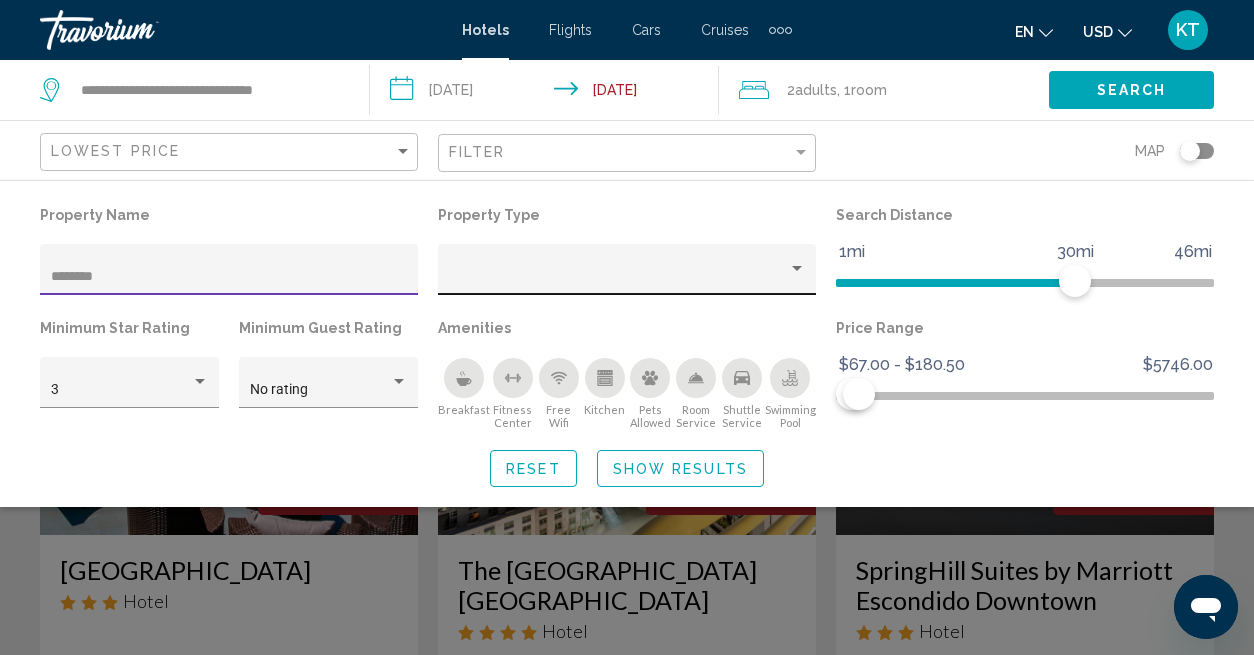 scroll, scrollTop: 0, scrollLeft: 0, axis: both 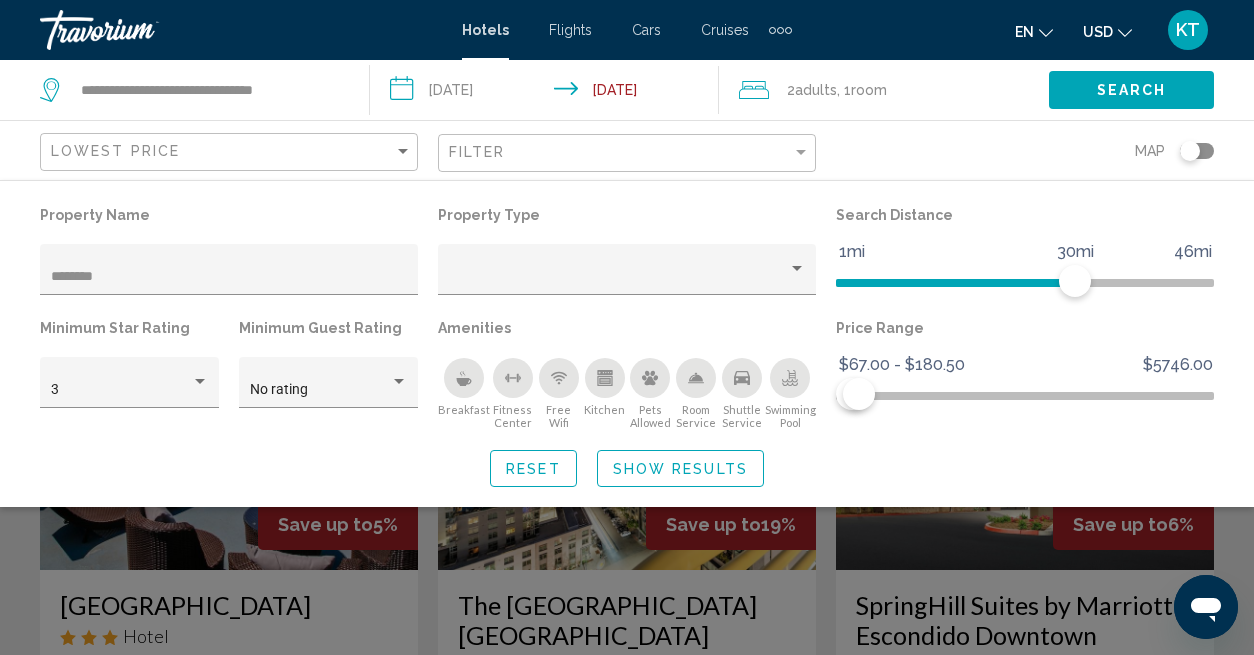 click 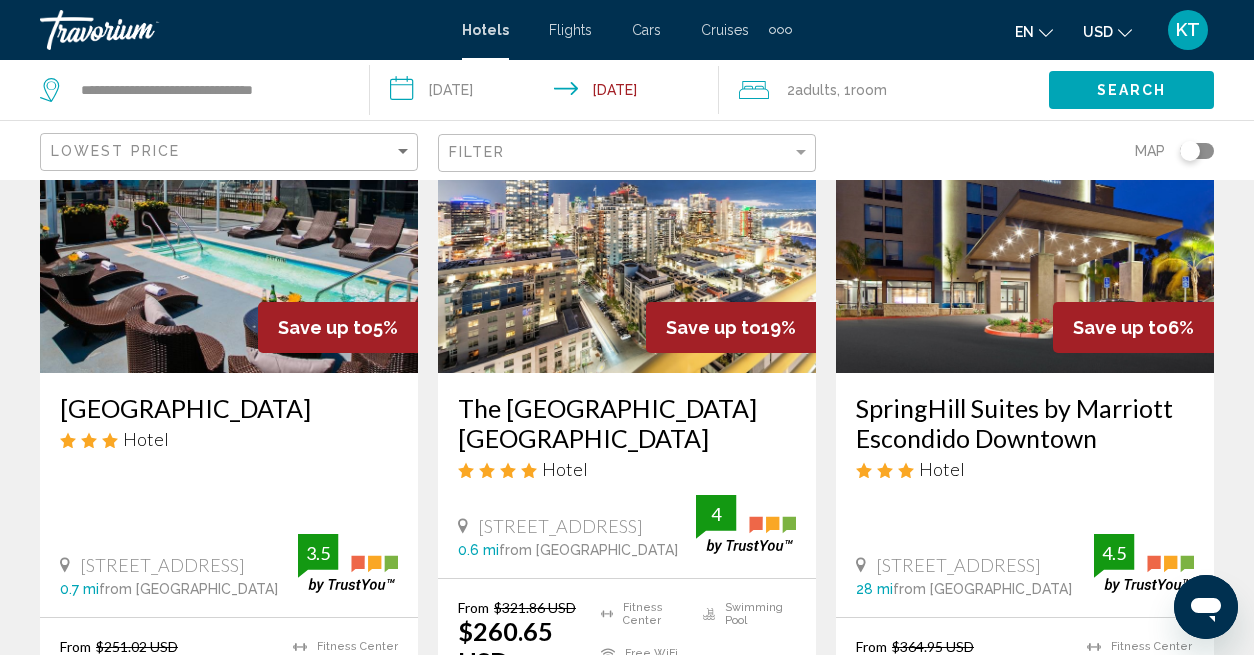 scroll, scrollTop: 200, scrollLeft: 0, axis: vertical 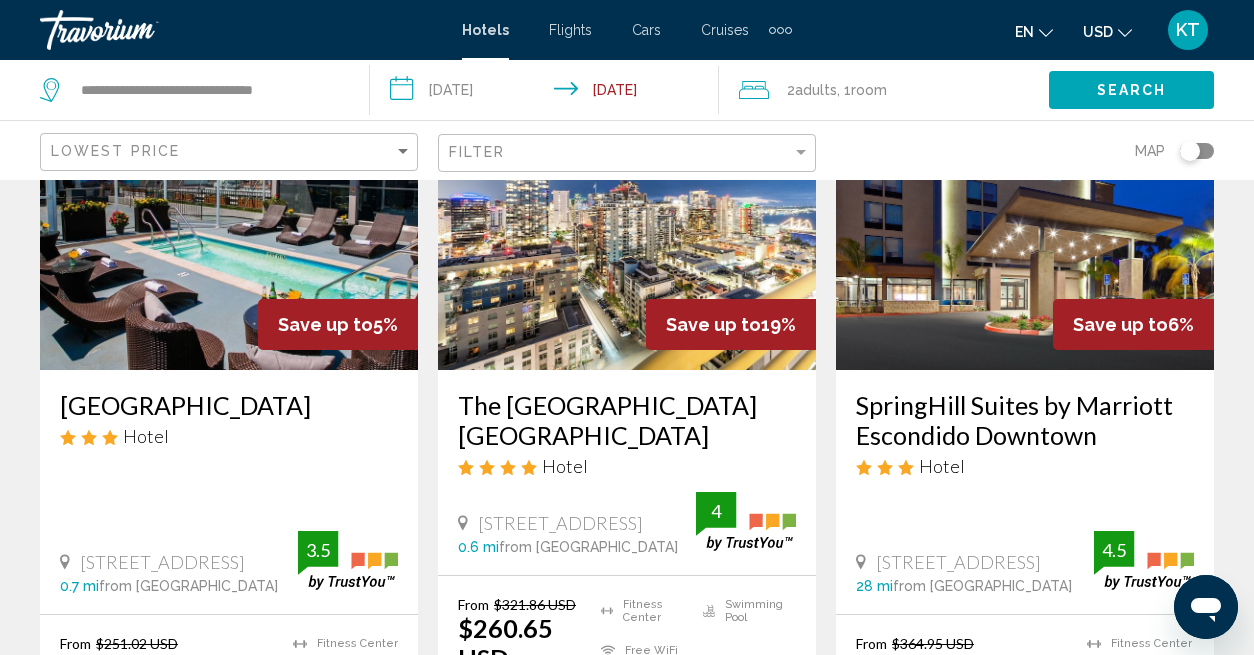 click on "[GEOGRAPHIC_DATA]" at bounding box center (229, 405) 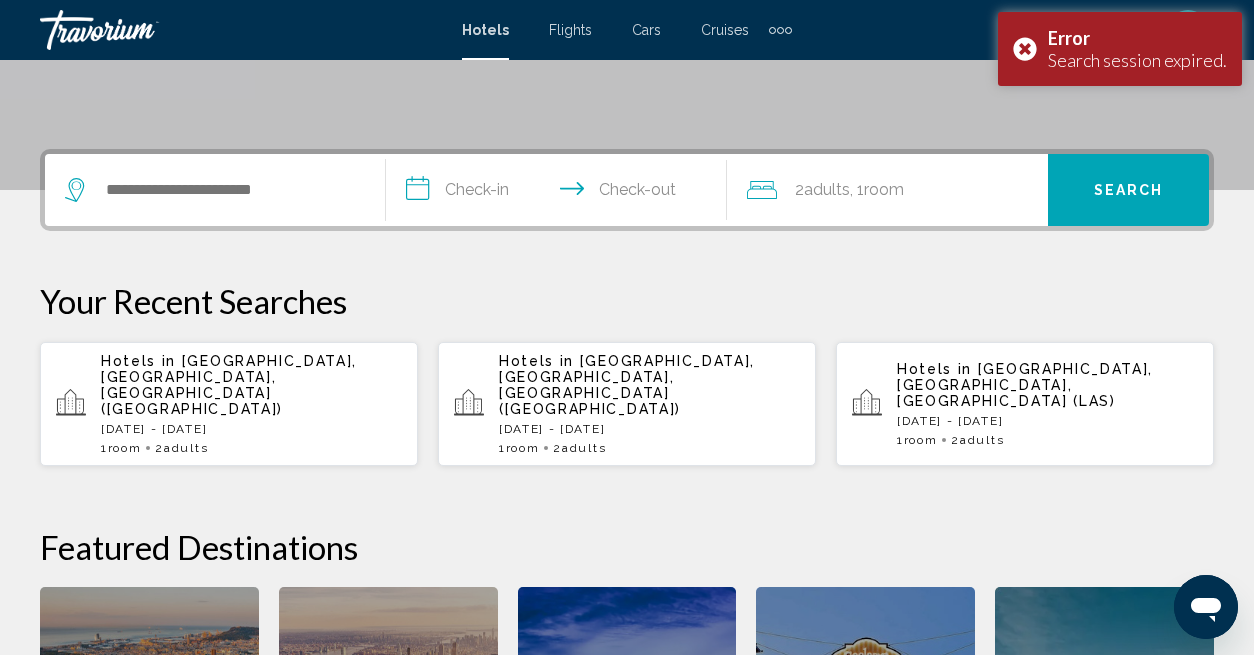 scroll, scrollTop: 500, scrollLeft: 0, axis: vertical 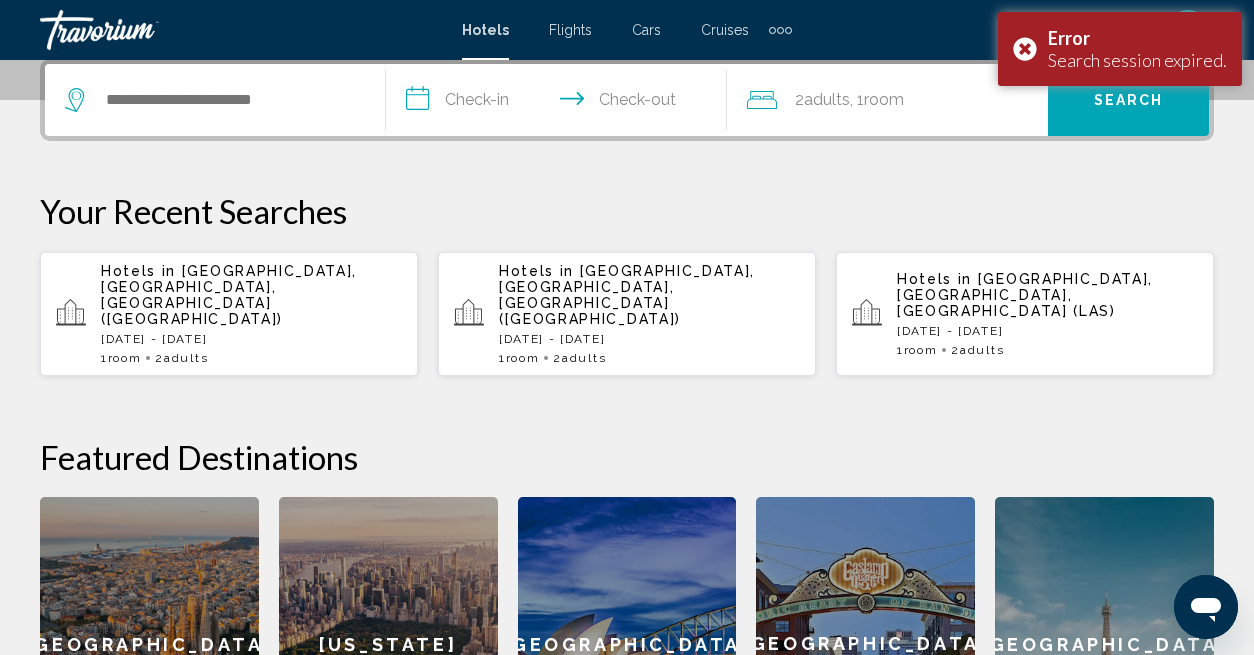 click on "[GEOGRAPHIC_DATA], [GEOGRAPHIC_DATA], [GEOGRAPHIC_DATA] ([GEOGRAPHIC_DATA])" at bounding box center [229, 295] 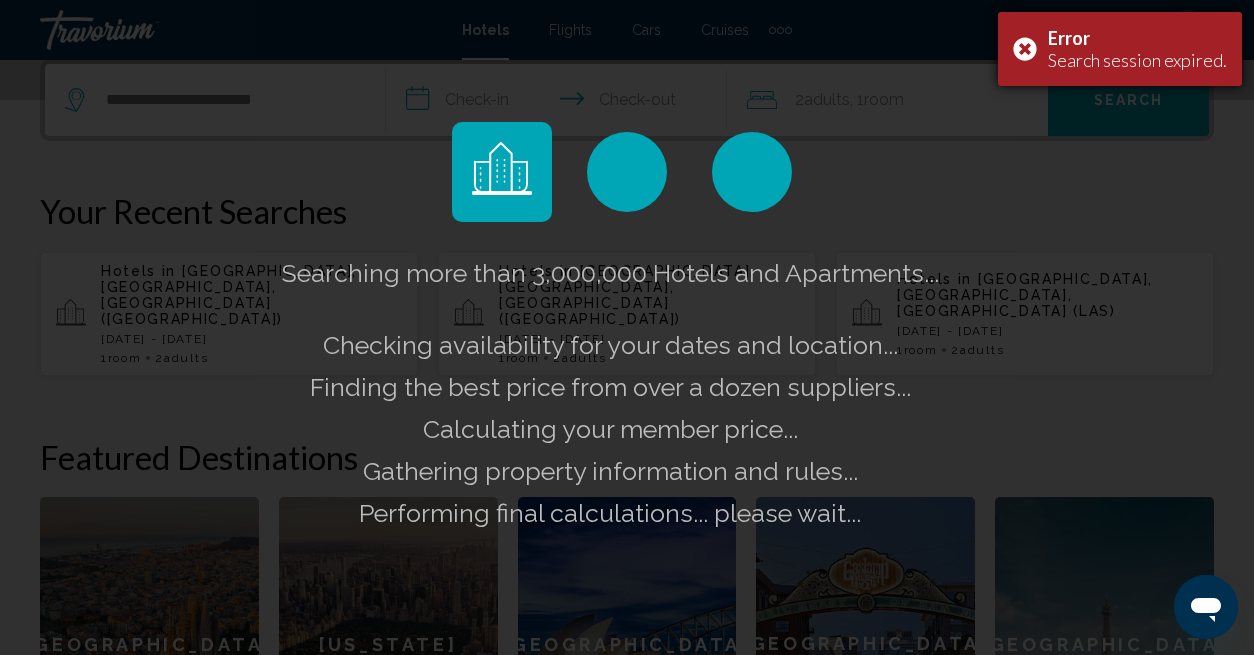 click on "Error   Search session expired." at bounding box center [1120, 49] 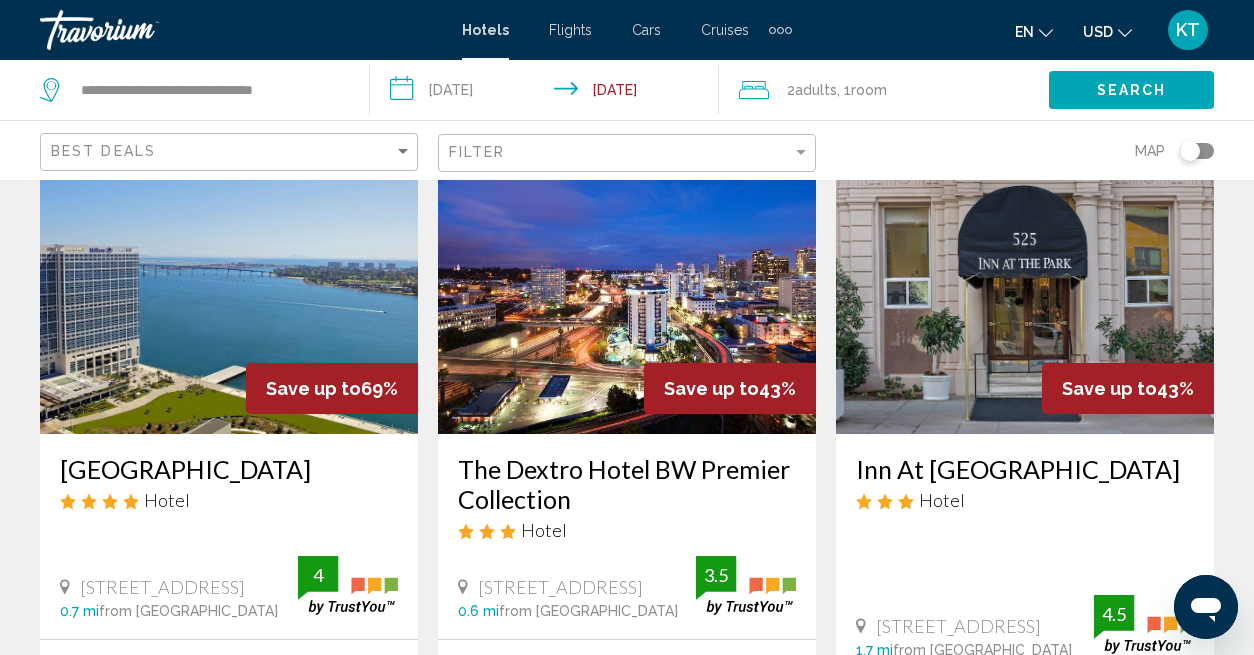 scroll, scrollTop: 100, scrollLeft: 0, axis: vertical 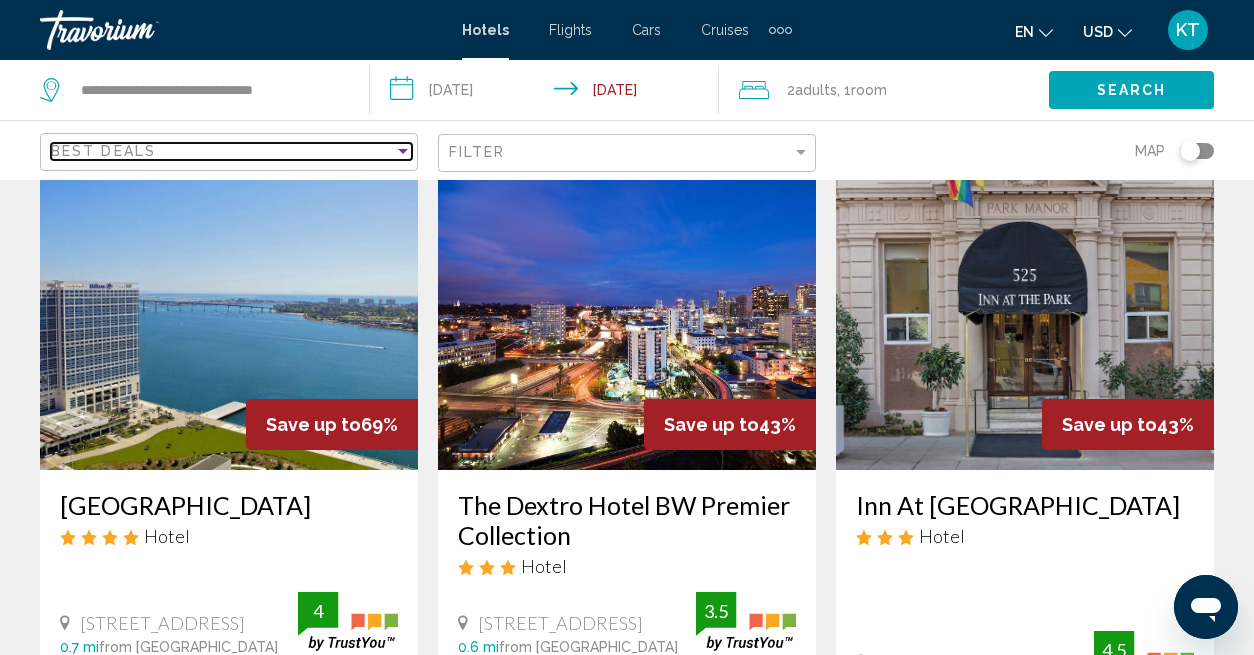 click at bounding box center [403, 151] 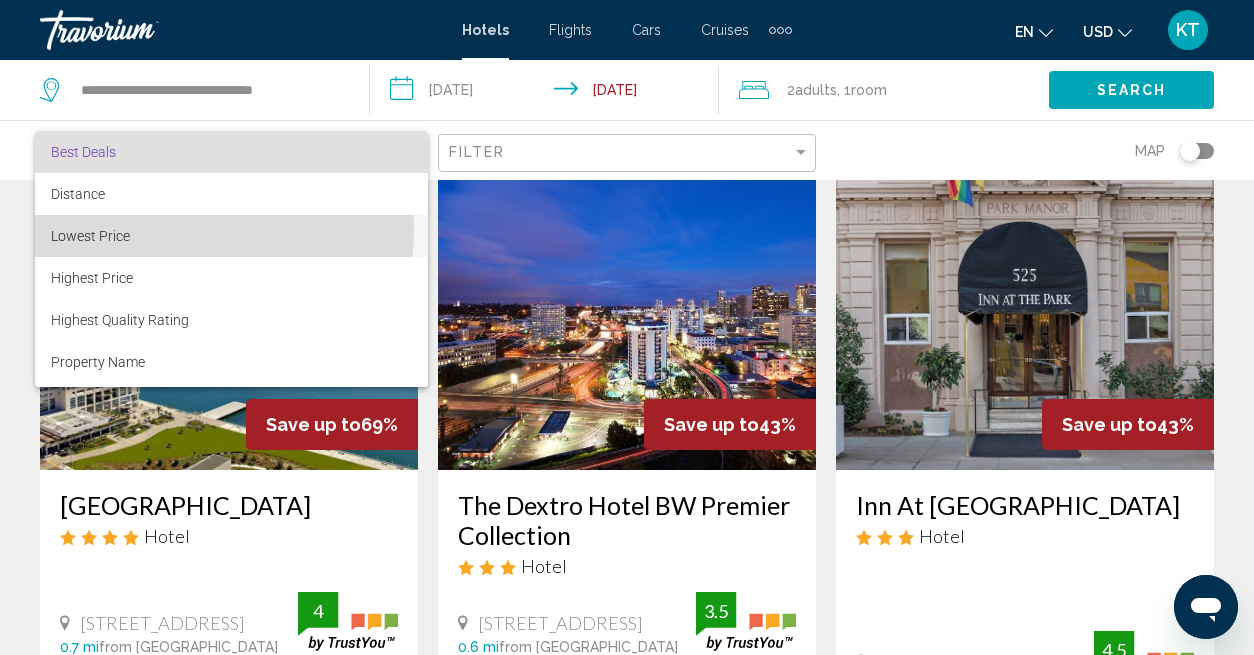 click on "Lowest Price" at bounding box center [90, 236] 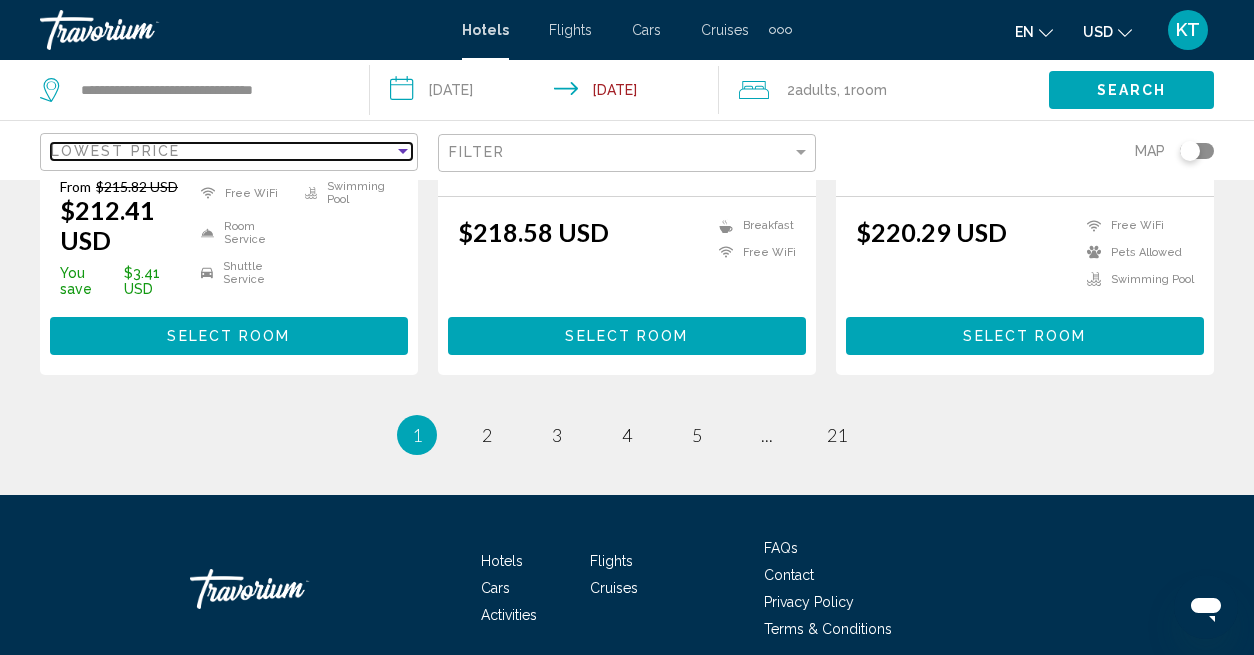 scroll, scrollTop: 3000, scrollLeft: 0, axis: vertical 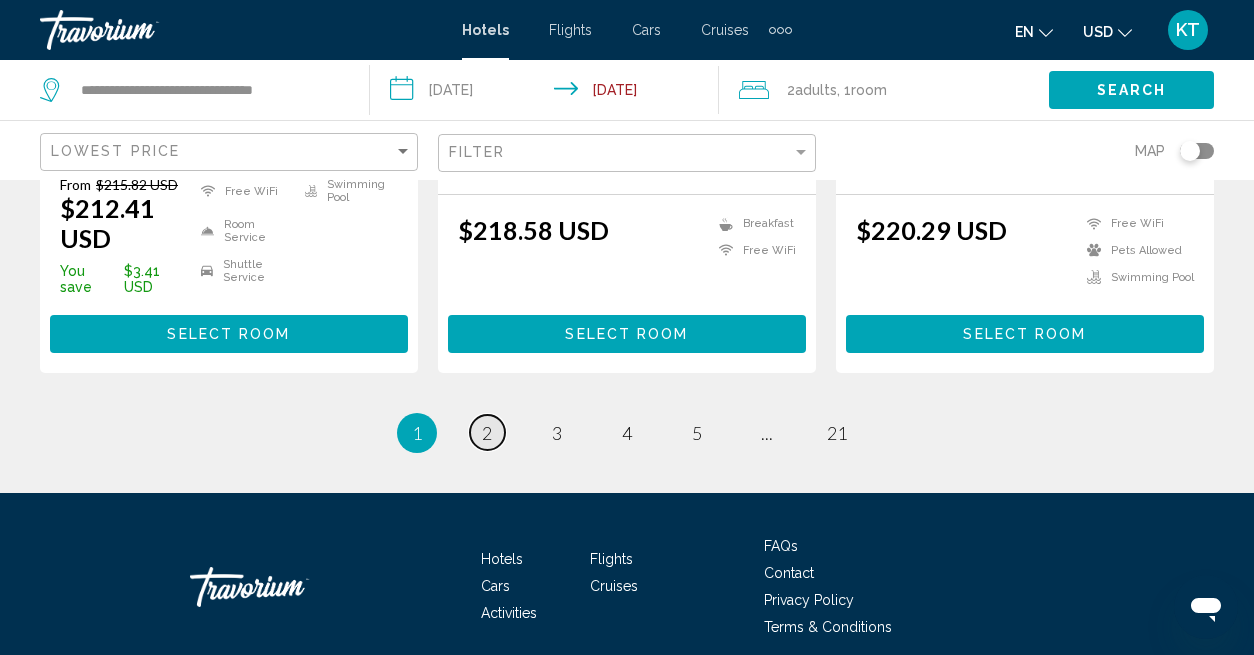 click on "2" at bounding box center [487, 433] 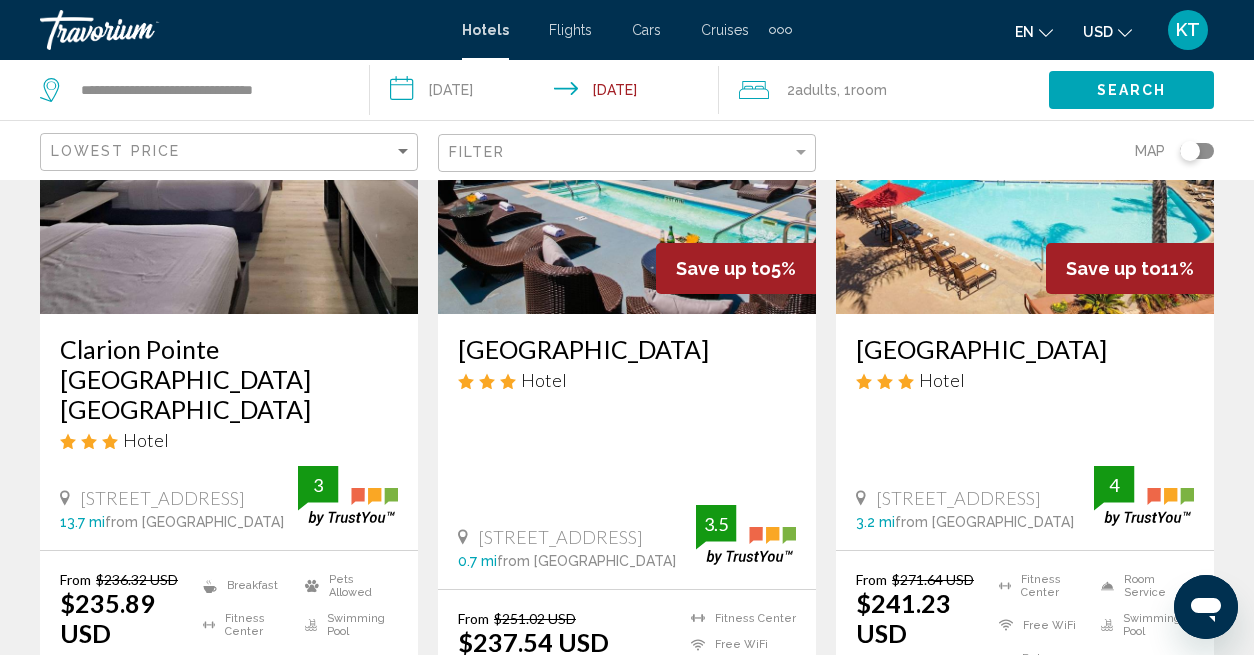 scroll, scrollTop: 1000, scrollLeft: 0, axis: vertical 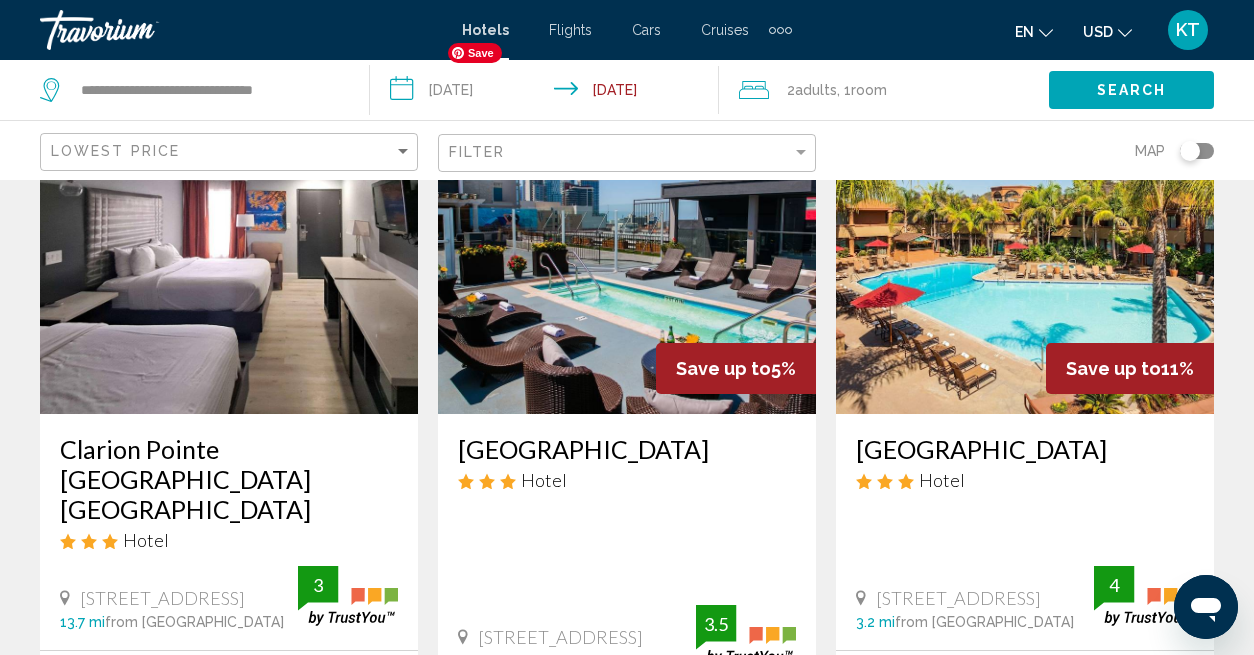 click at bounding box center (627, 254) 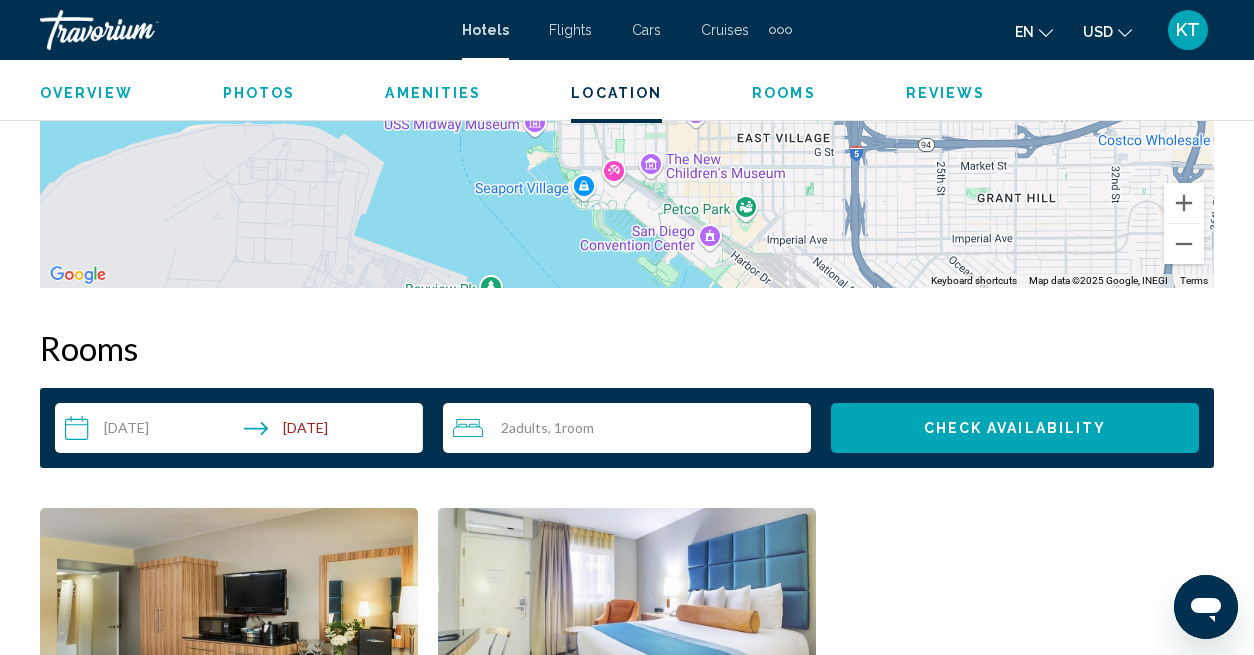 scroll, scrollTop: 2807, scrollLeft: 0, axis: vertical 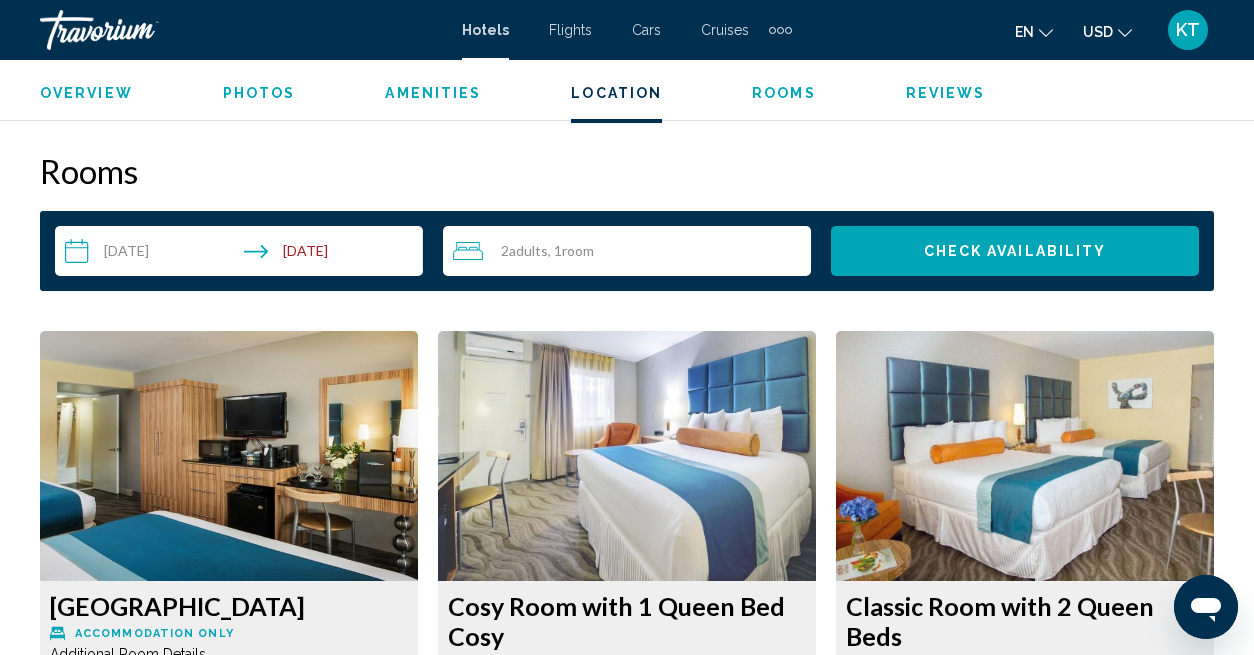 click on "KT" at bounding box center (1188, 30) 